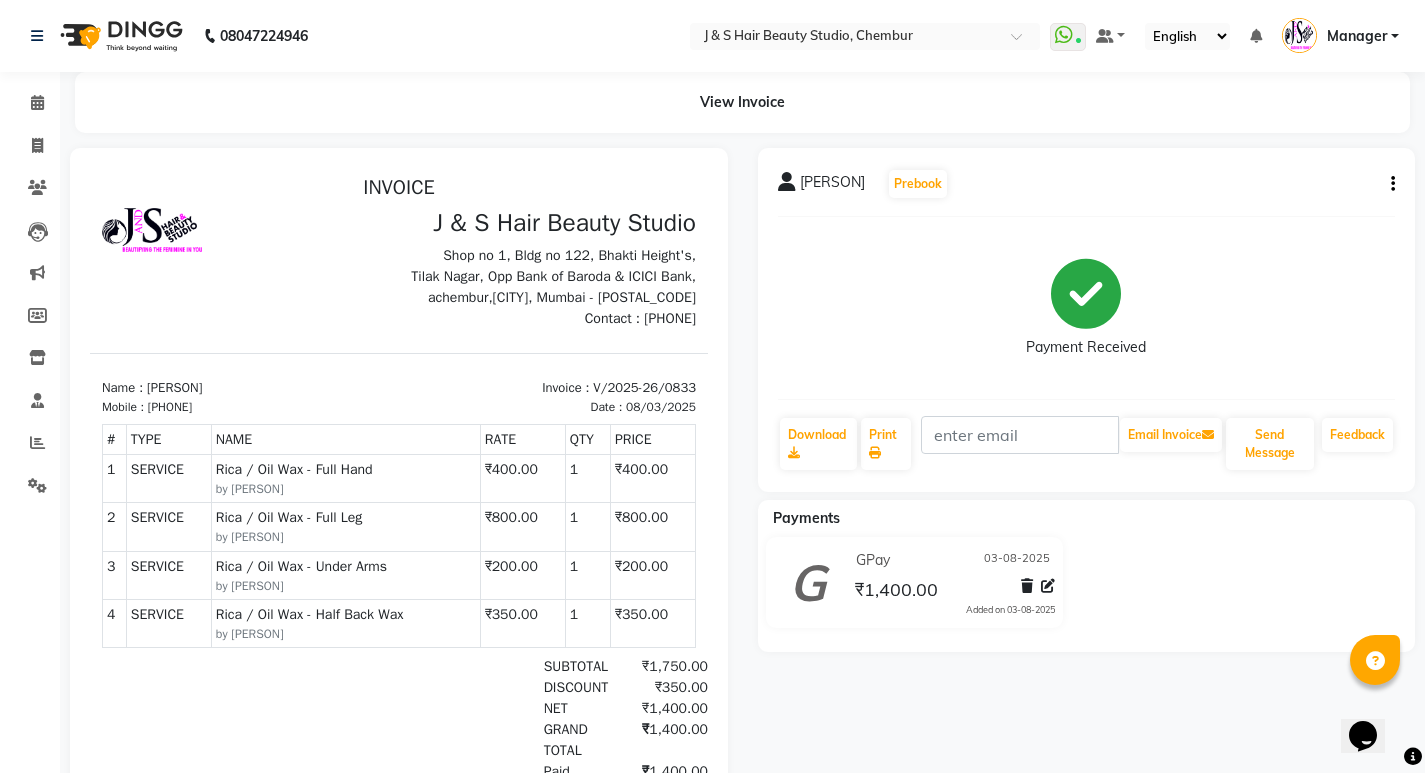scroll, scrollTop: 0, scrollLeft: 0, axis: both 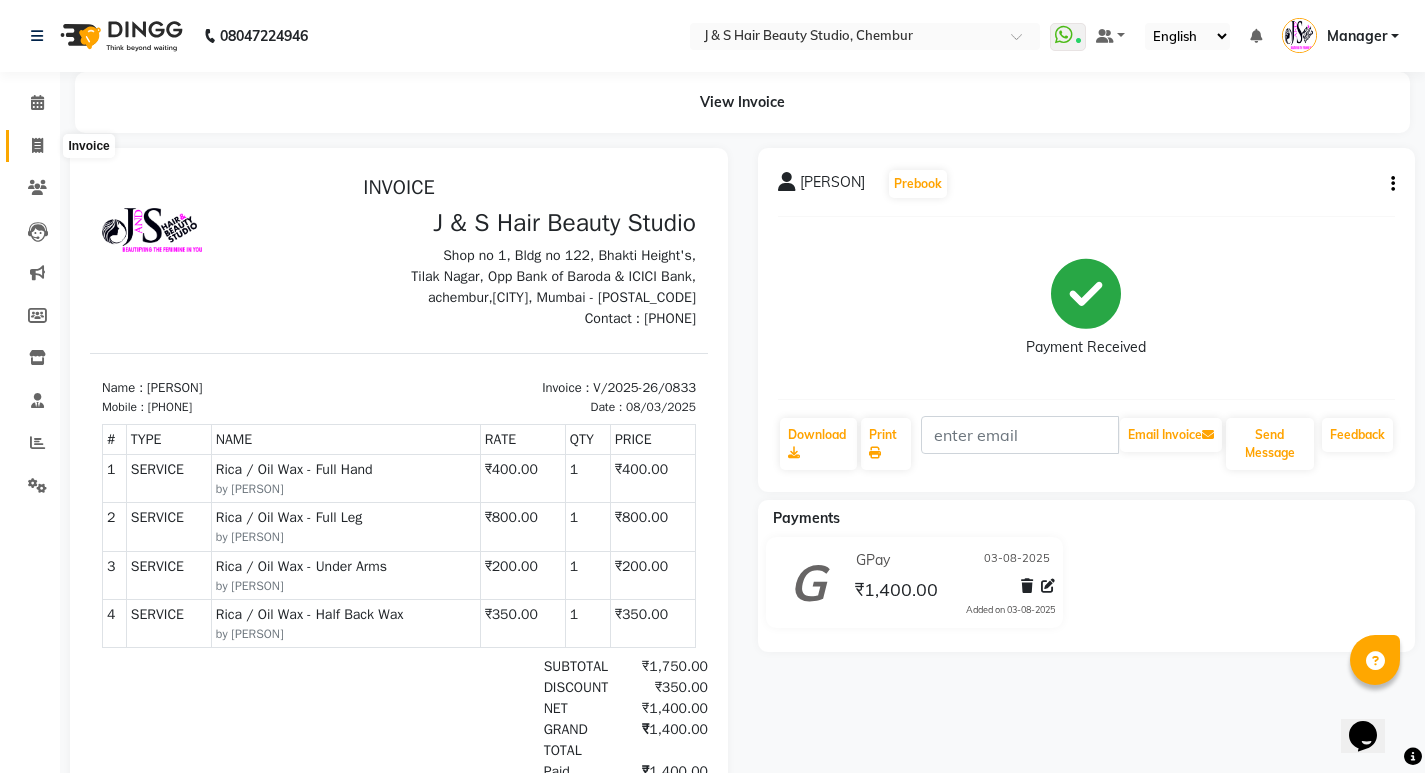 click 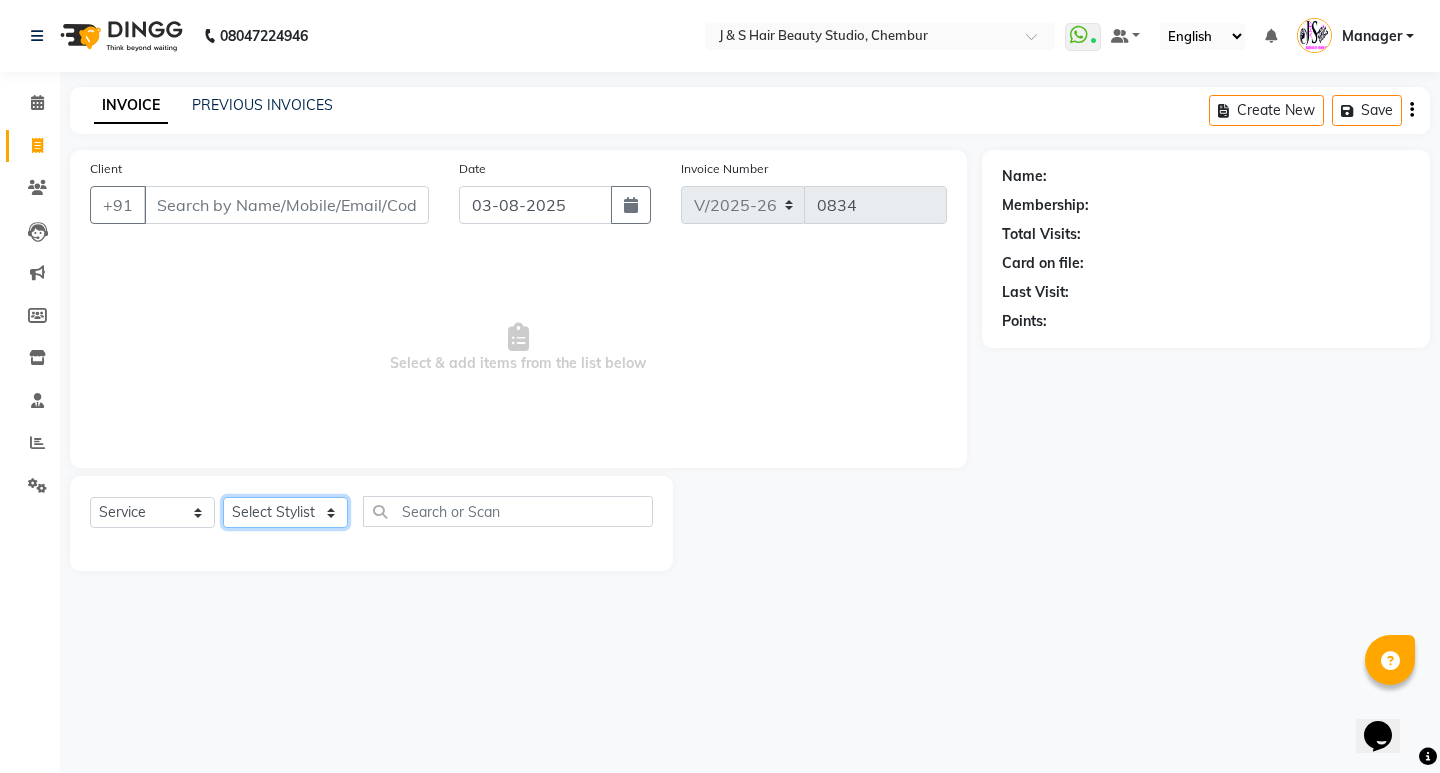 click on "Select Stylist Manager [PERSON] Mam No Preference 1 poonam [PERSON] Sheetal Mam Sushma [PERSON]" 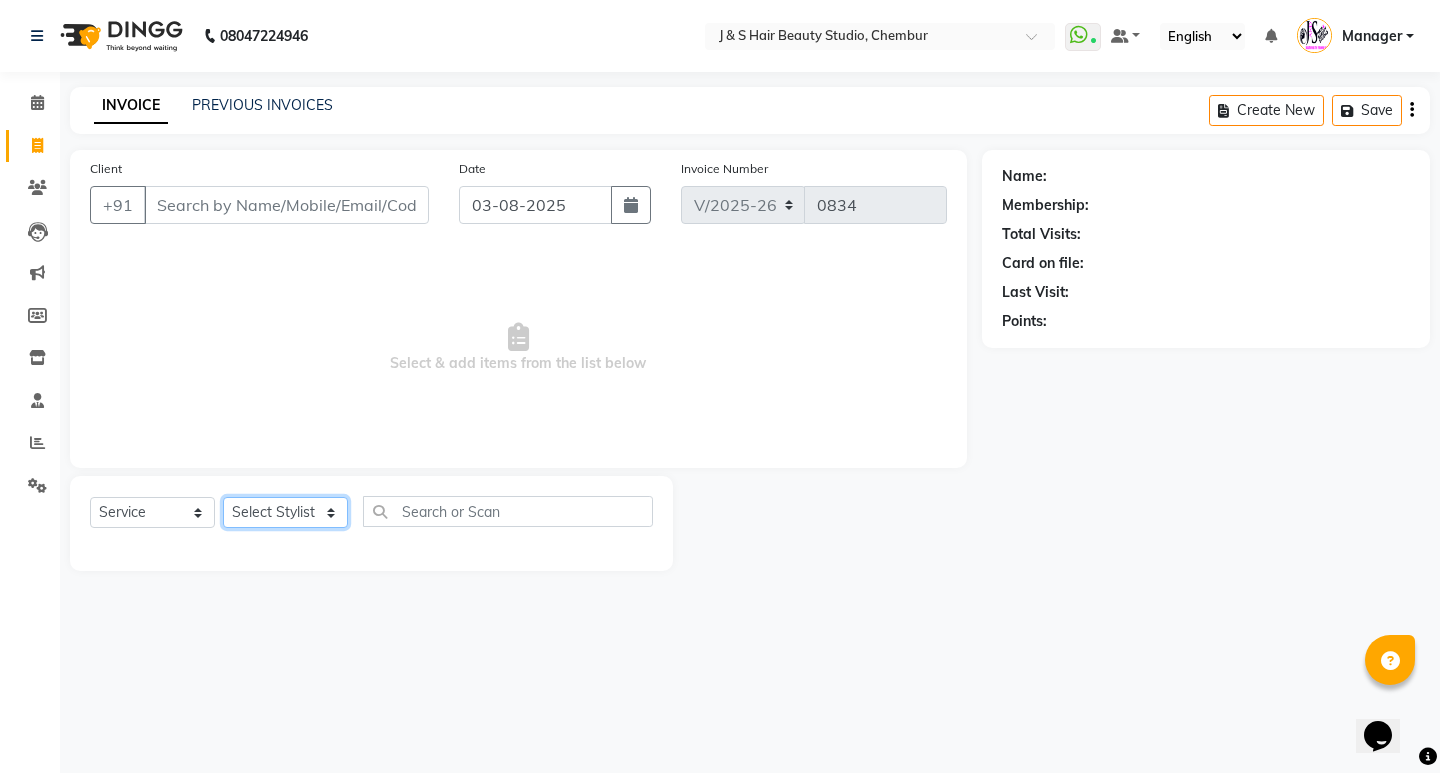 select on "4179" 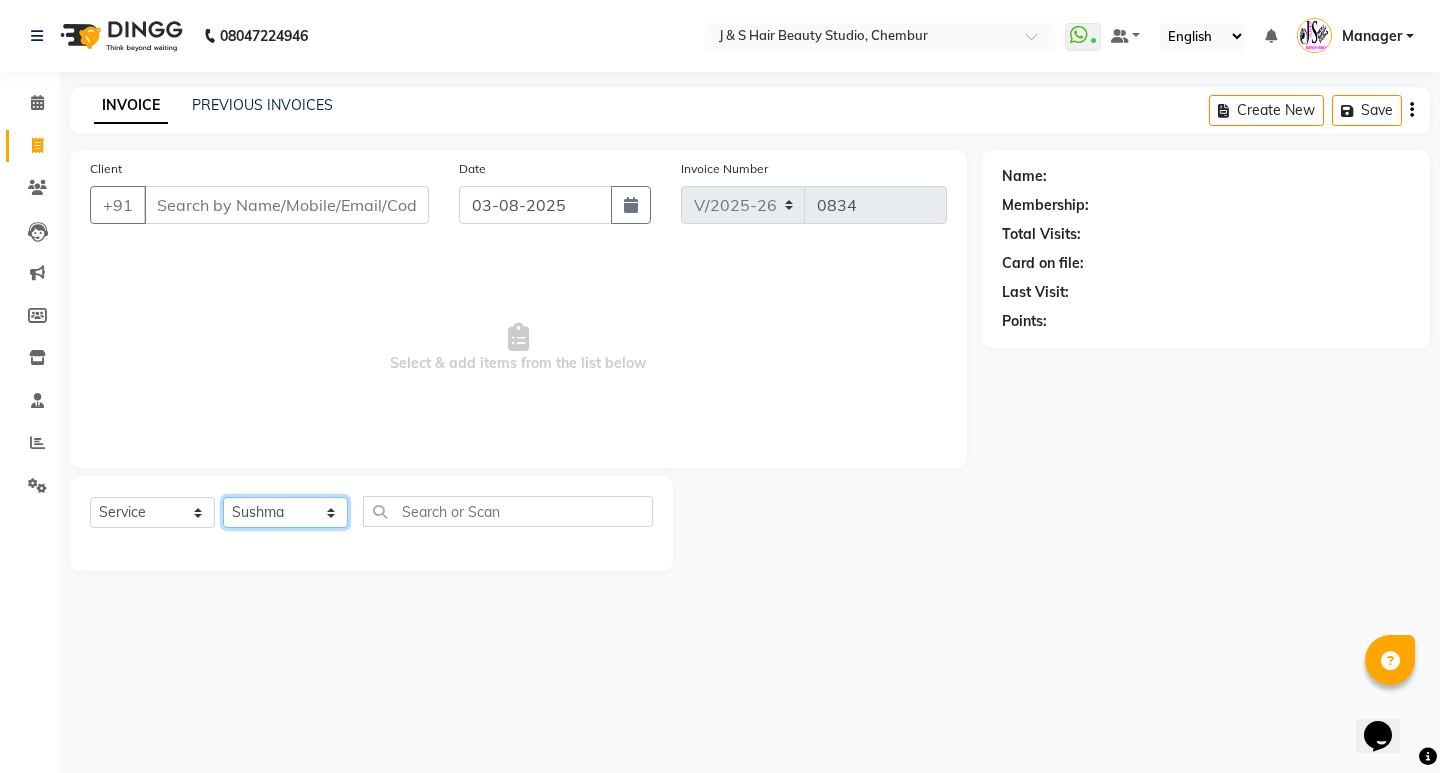 click on "Select Stylist Manager [PERSON] Mam No Preference 1 poonam [PERSON] Sheetal Mam Sushma [PERSON]" 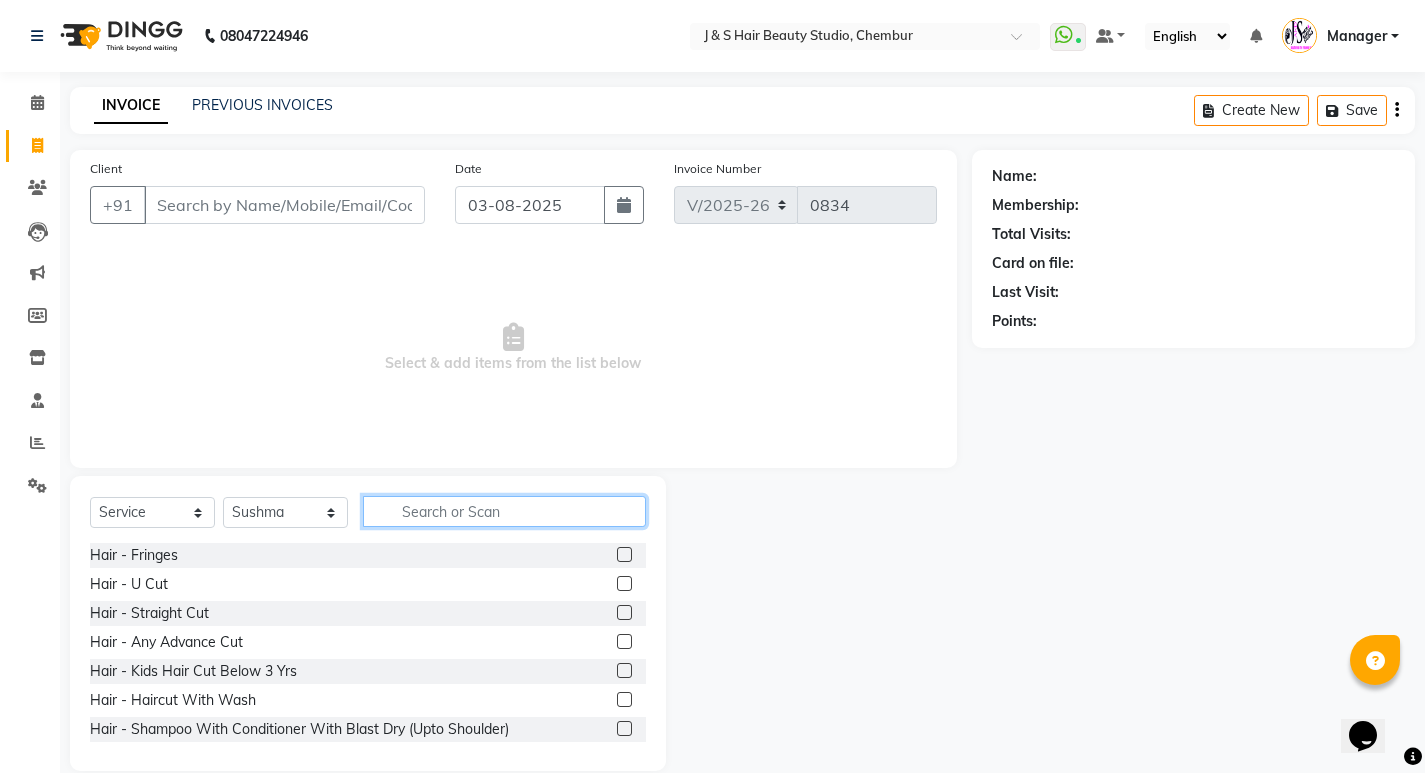 click 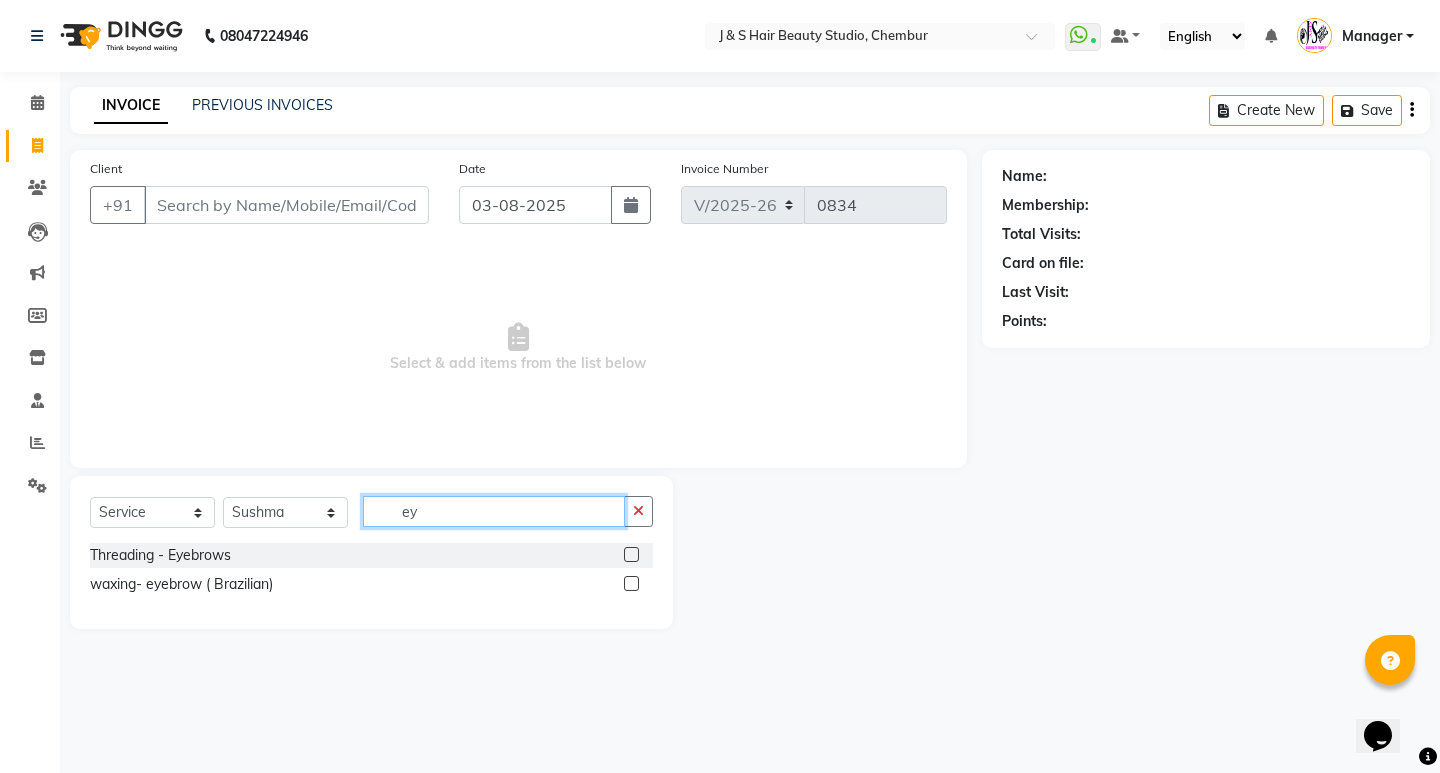 type on "e" 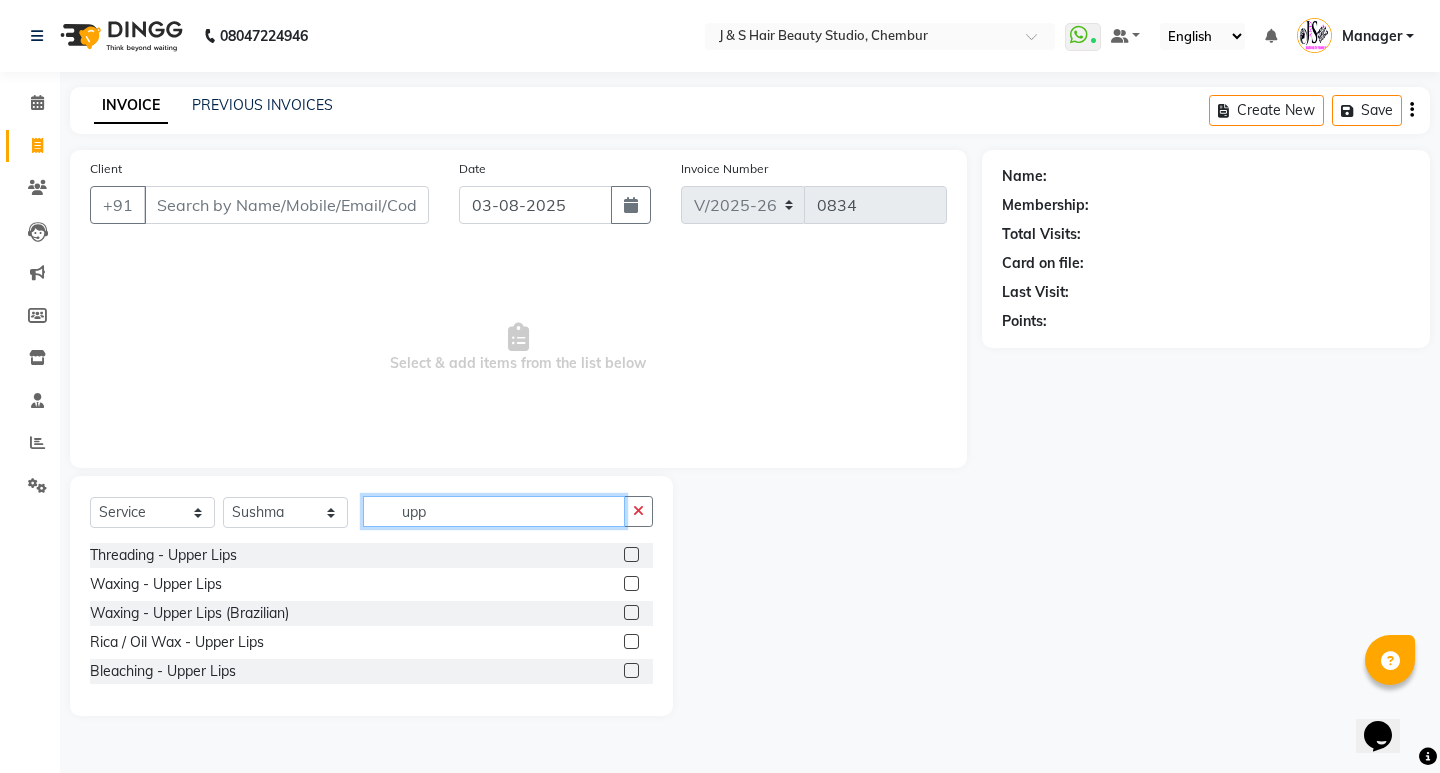 type on "upp" 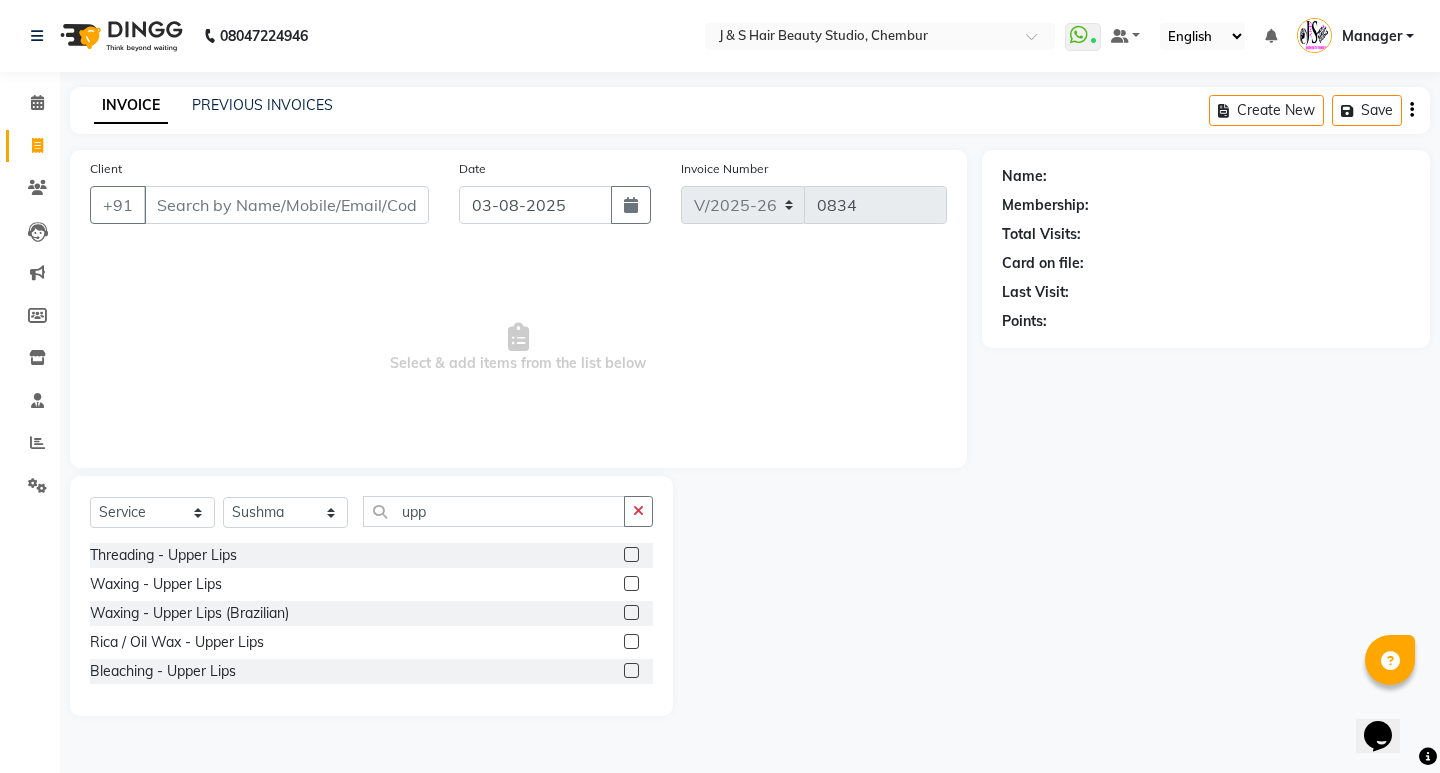 click 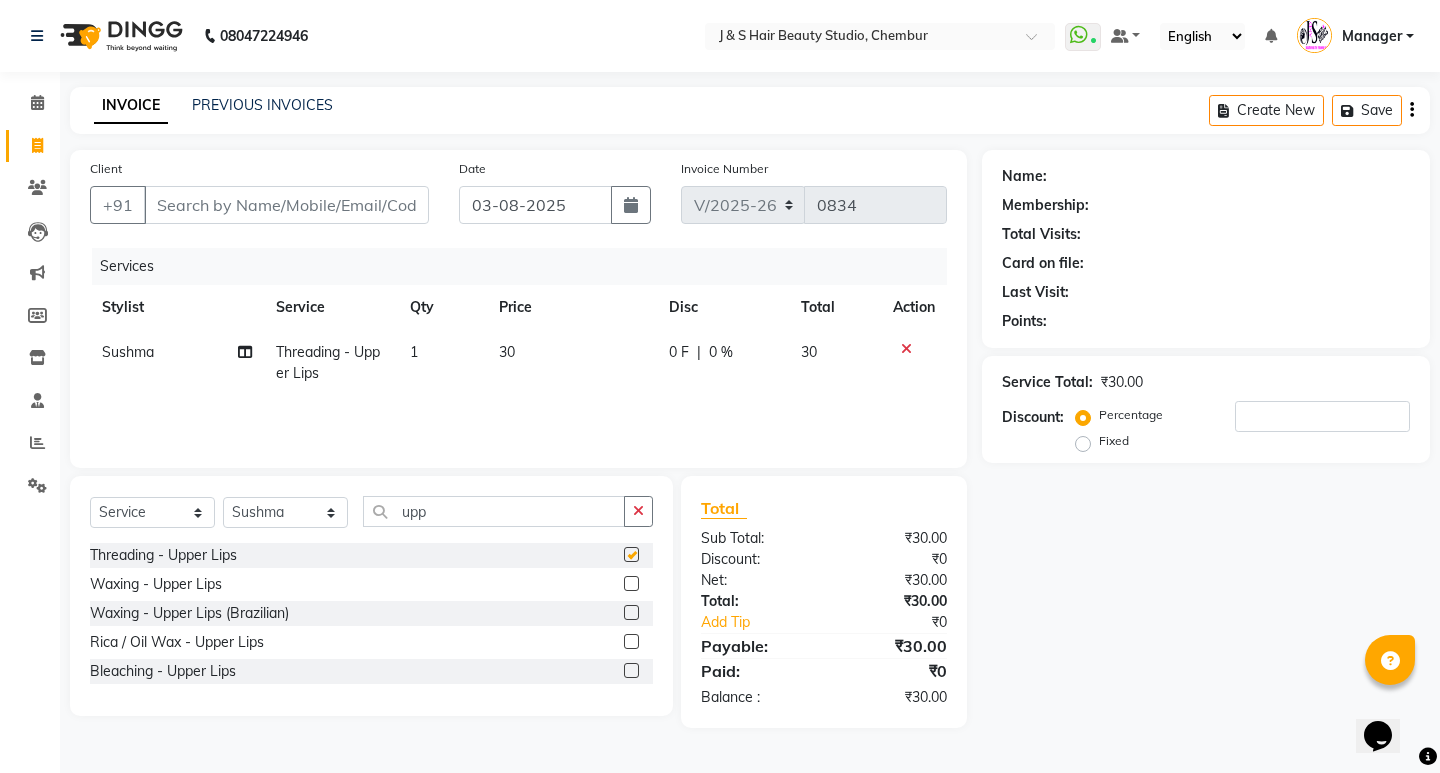checkbox on "false" 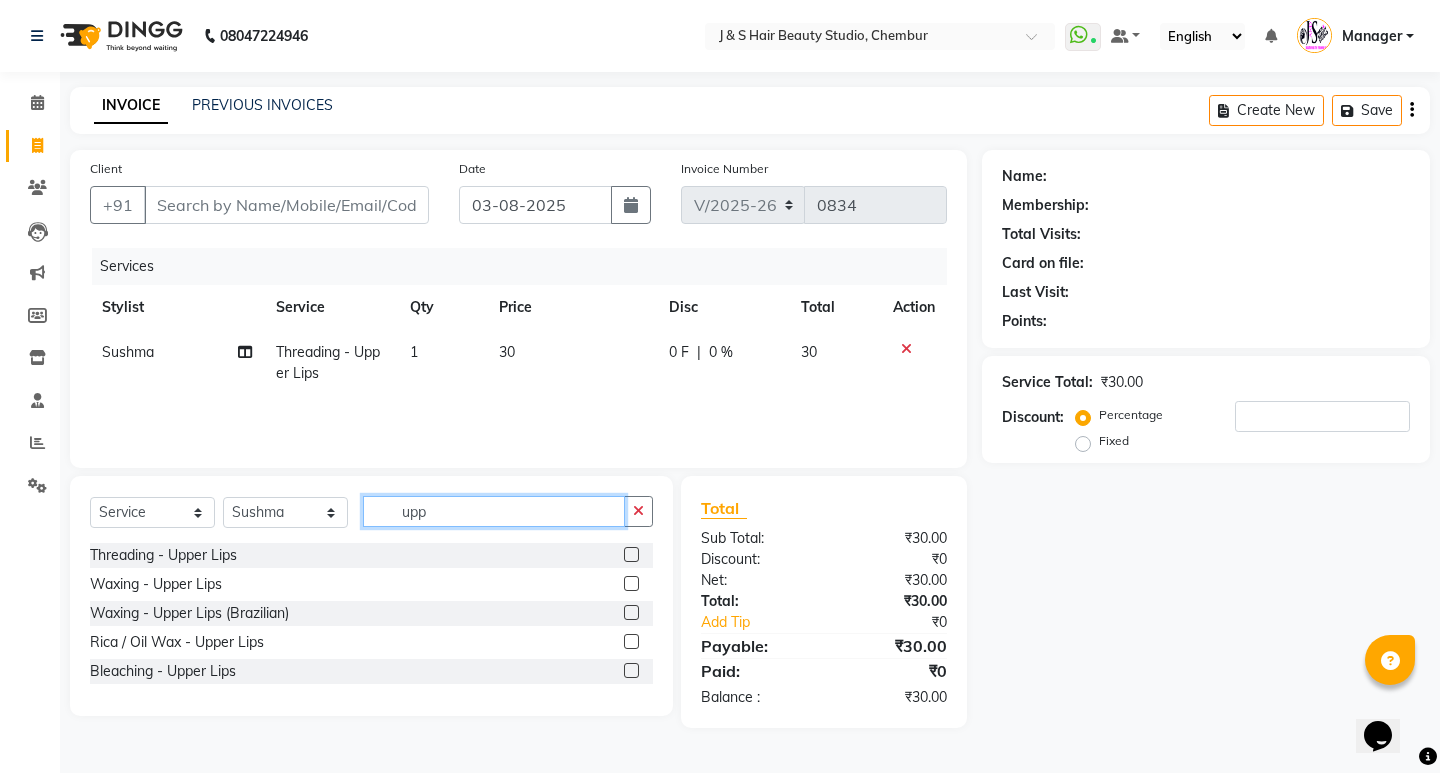 click on "upp" 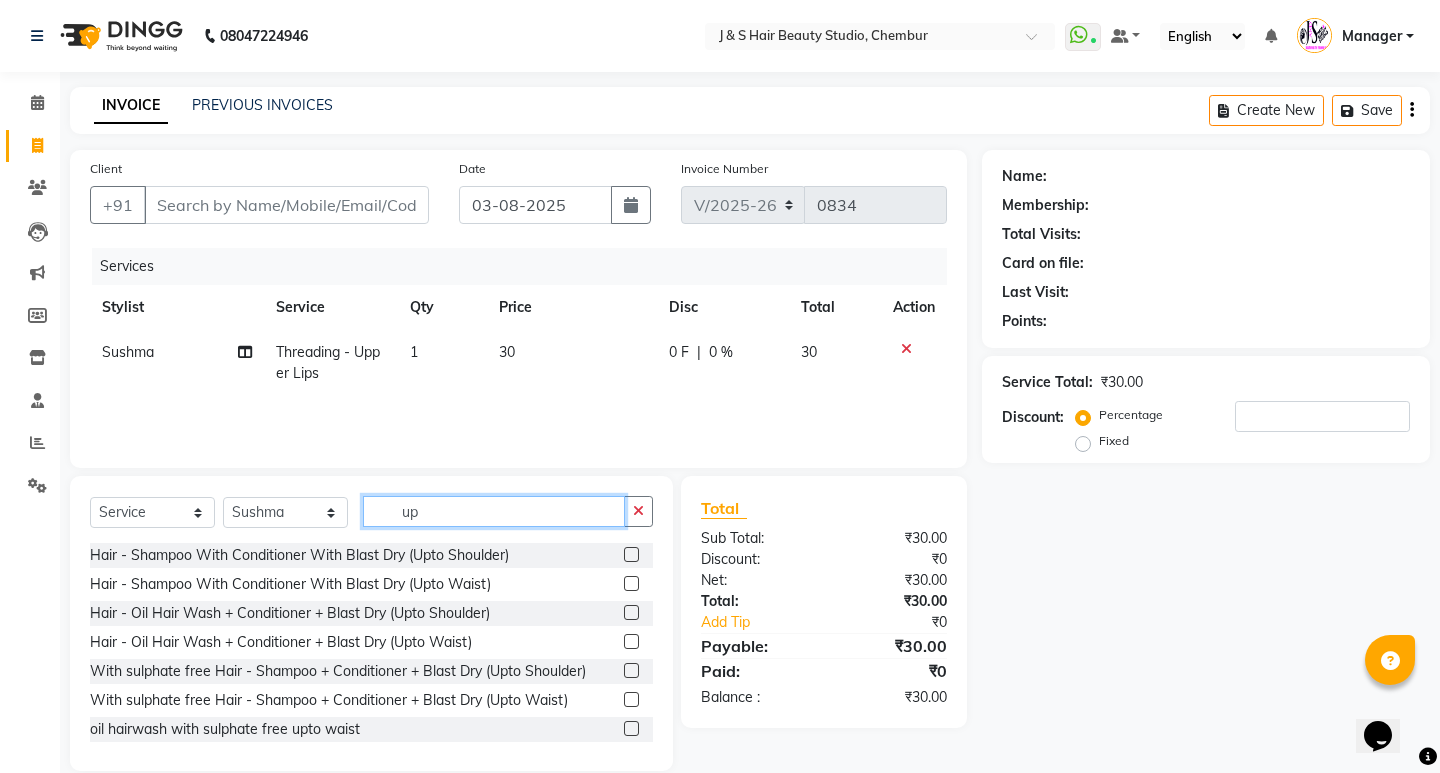 type on "u" 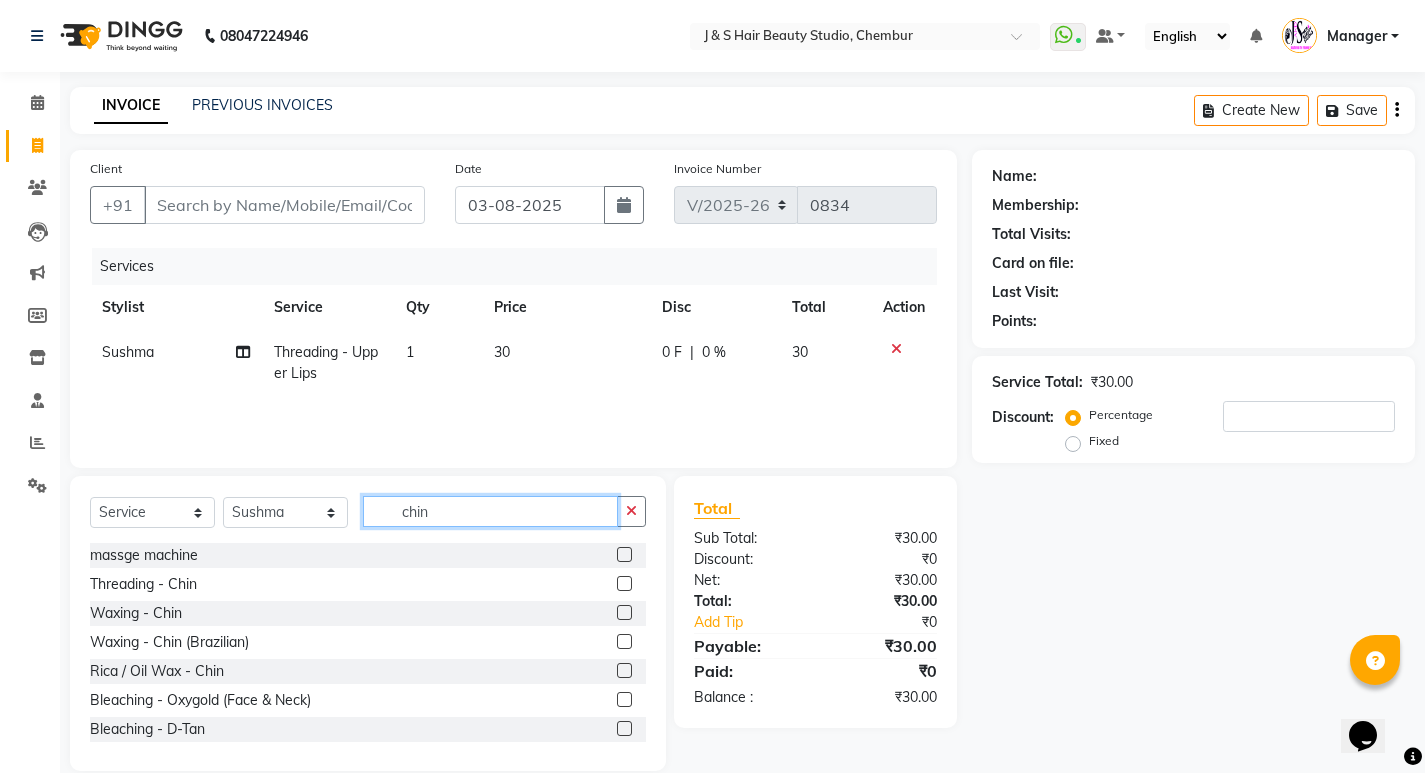 type on "chin" 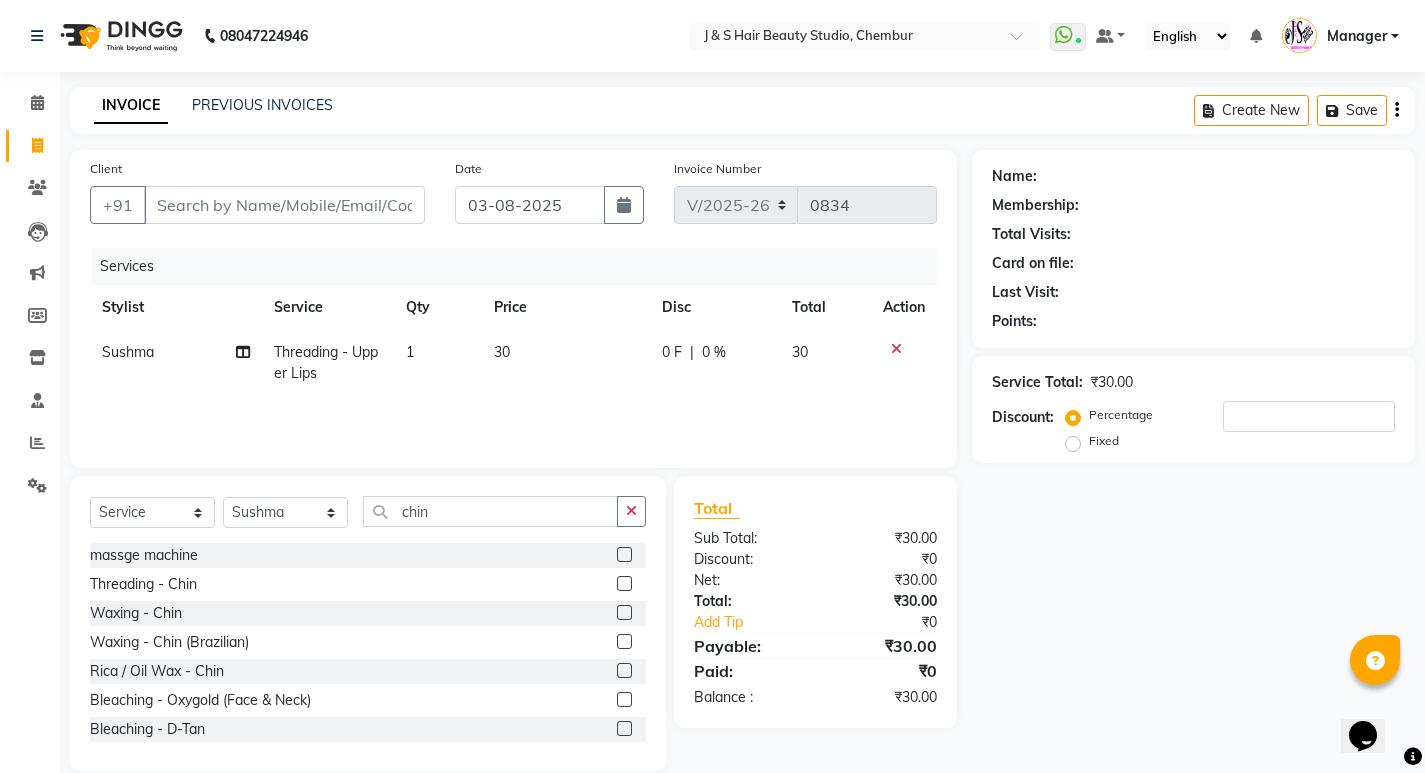 click 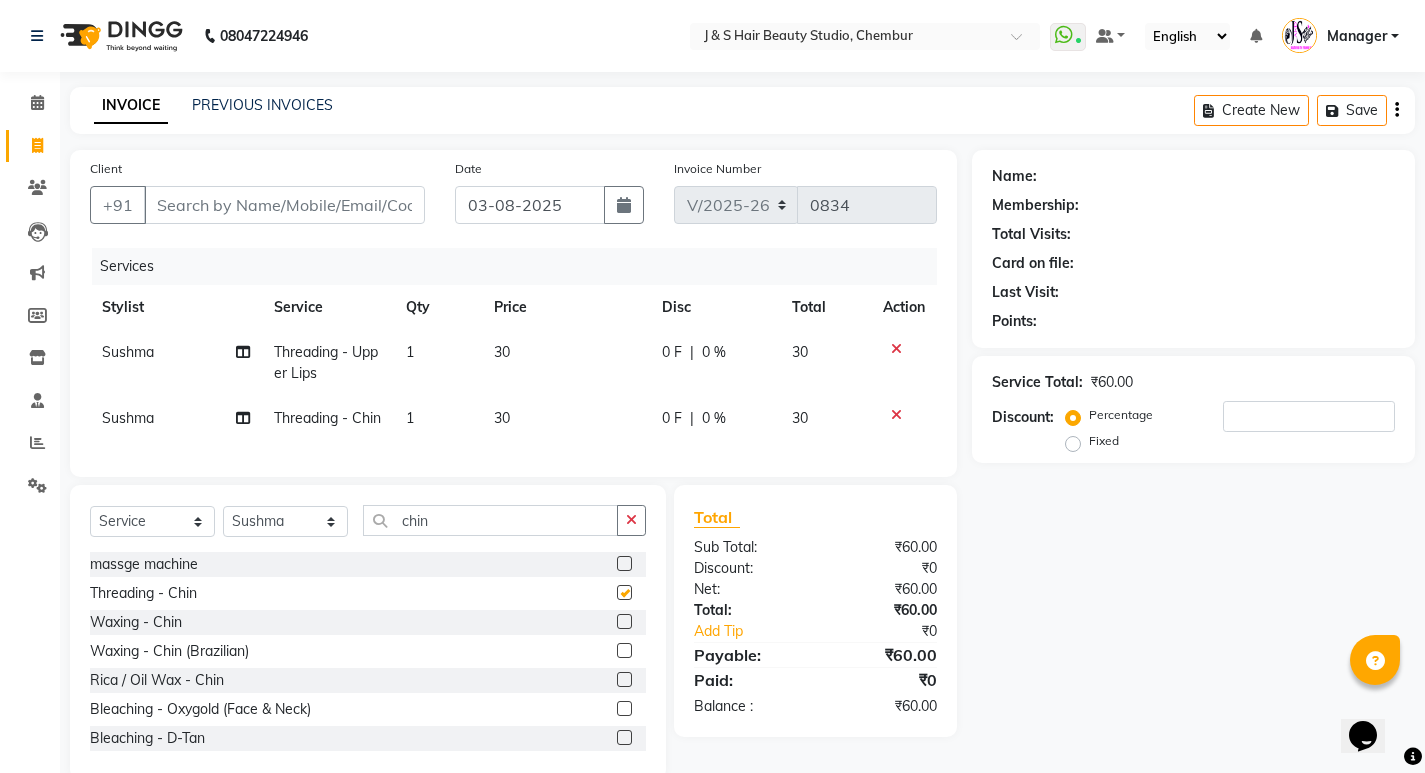 checkbox on "false" 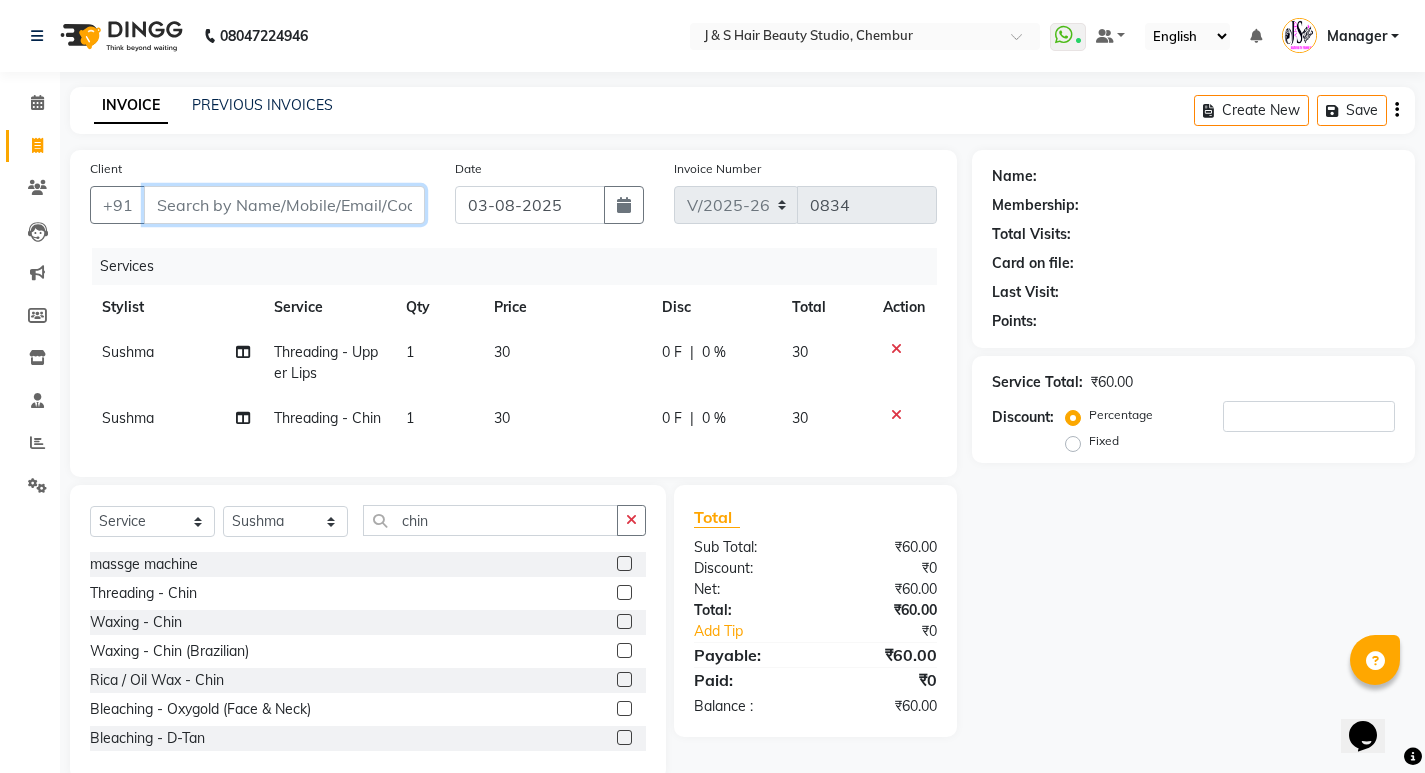 click on "Client" at bounding box center [284, 205] 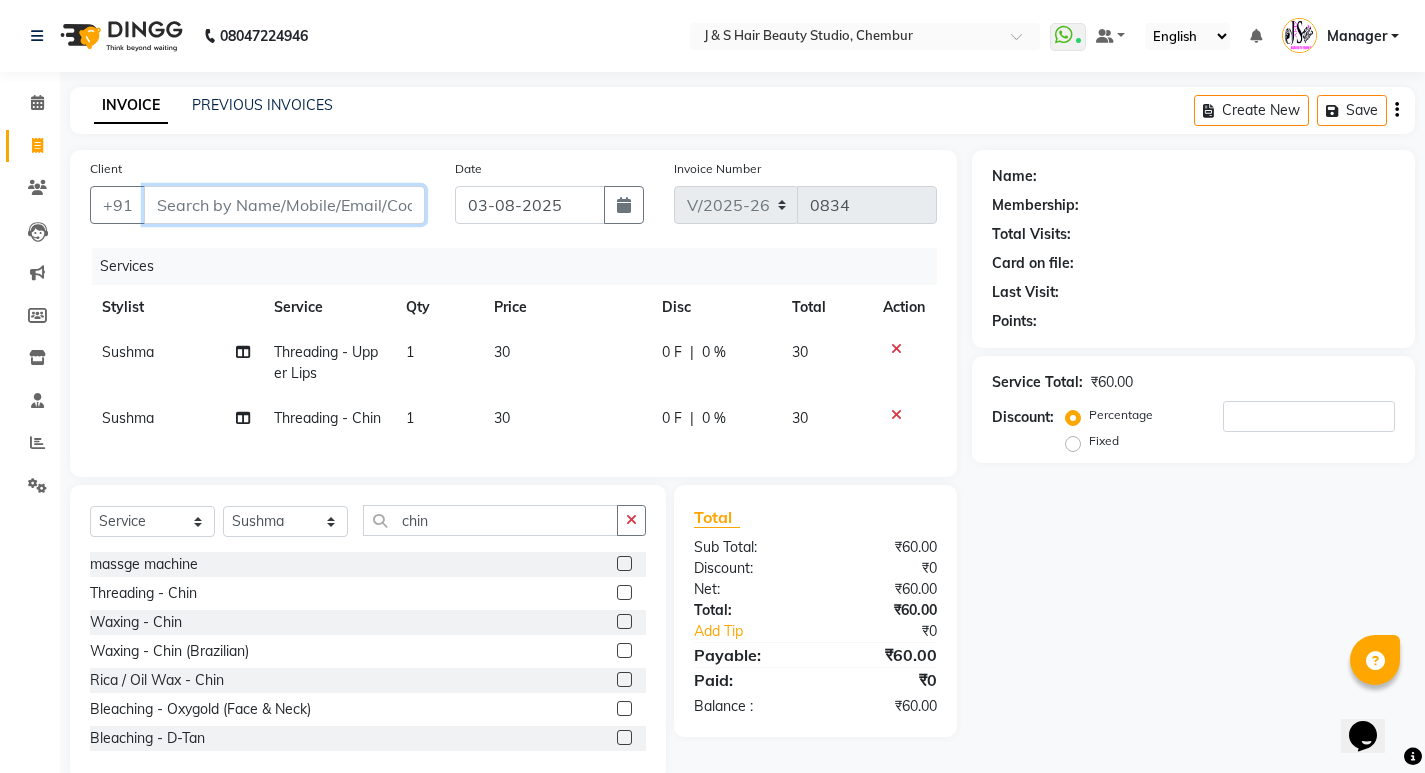 type on "9" 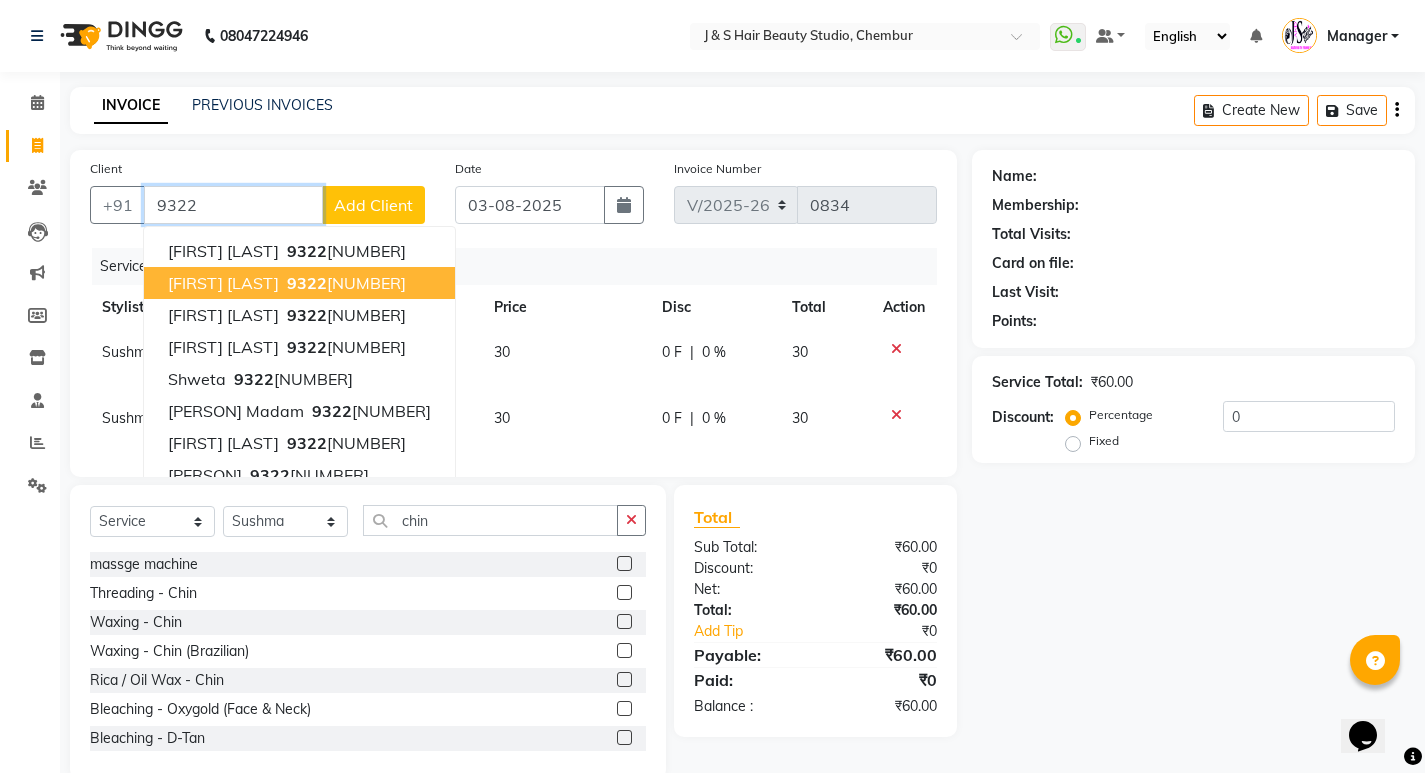click on "9322 154874" at bounding box center [344, 283] 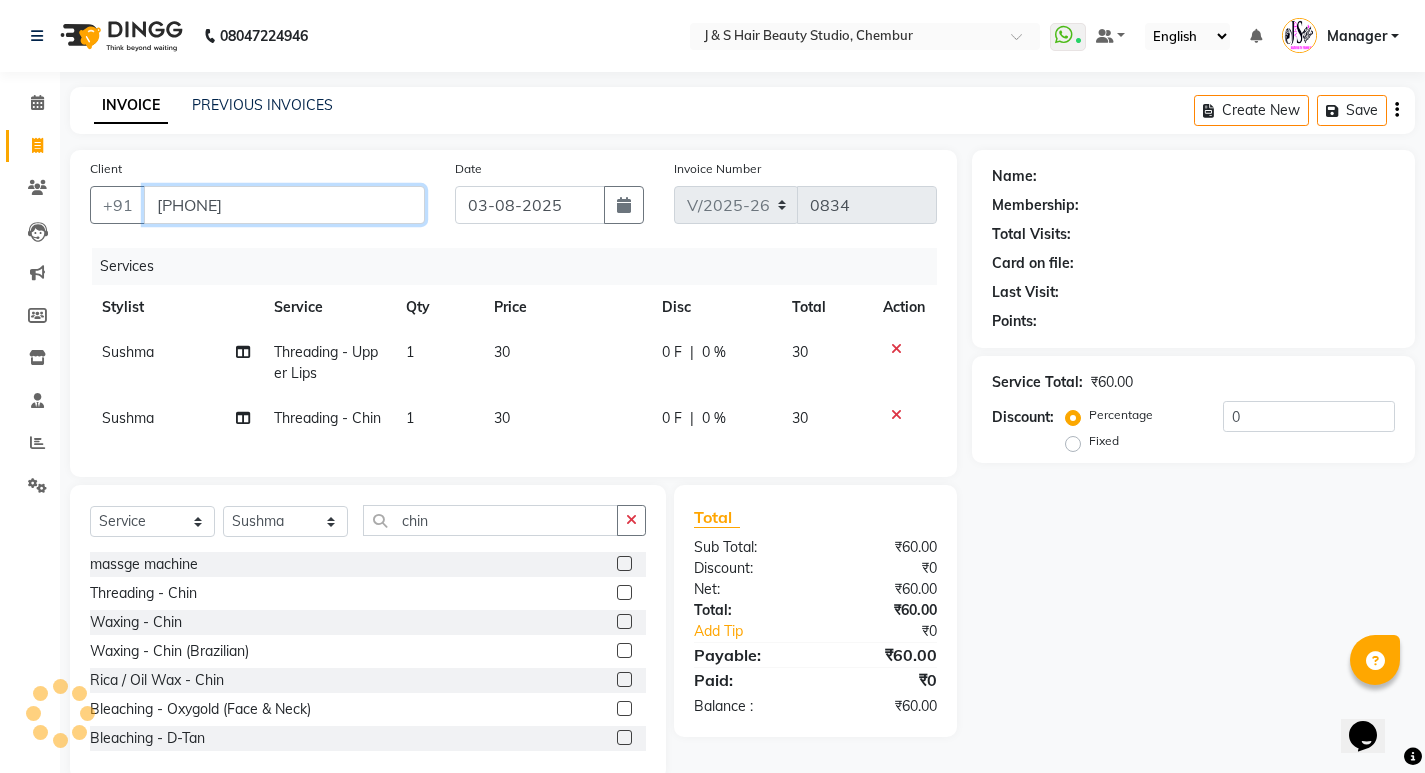 type on "9322154874" 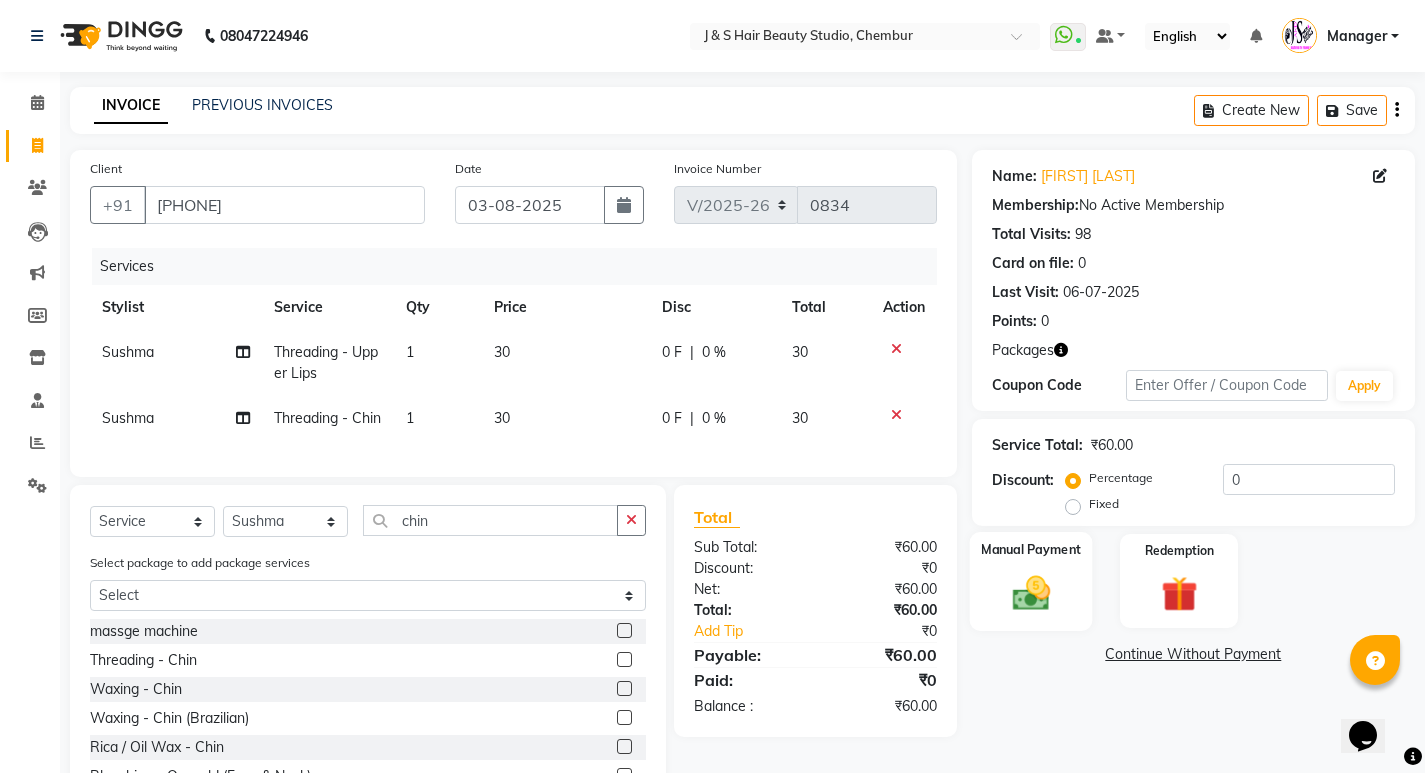 click on "Manual Payment" 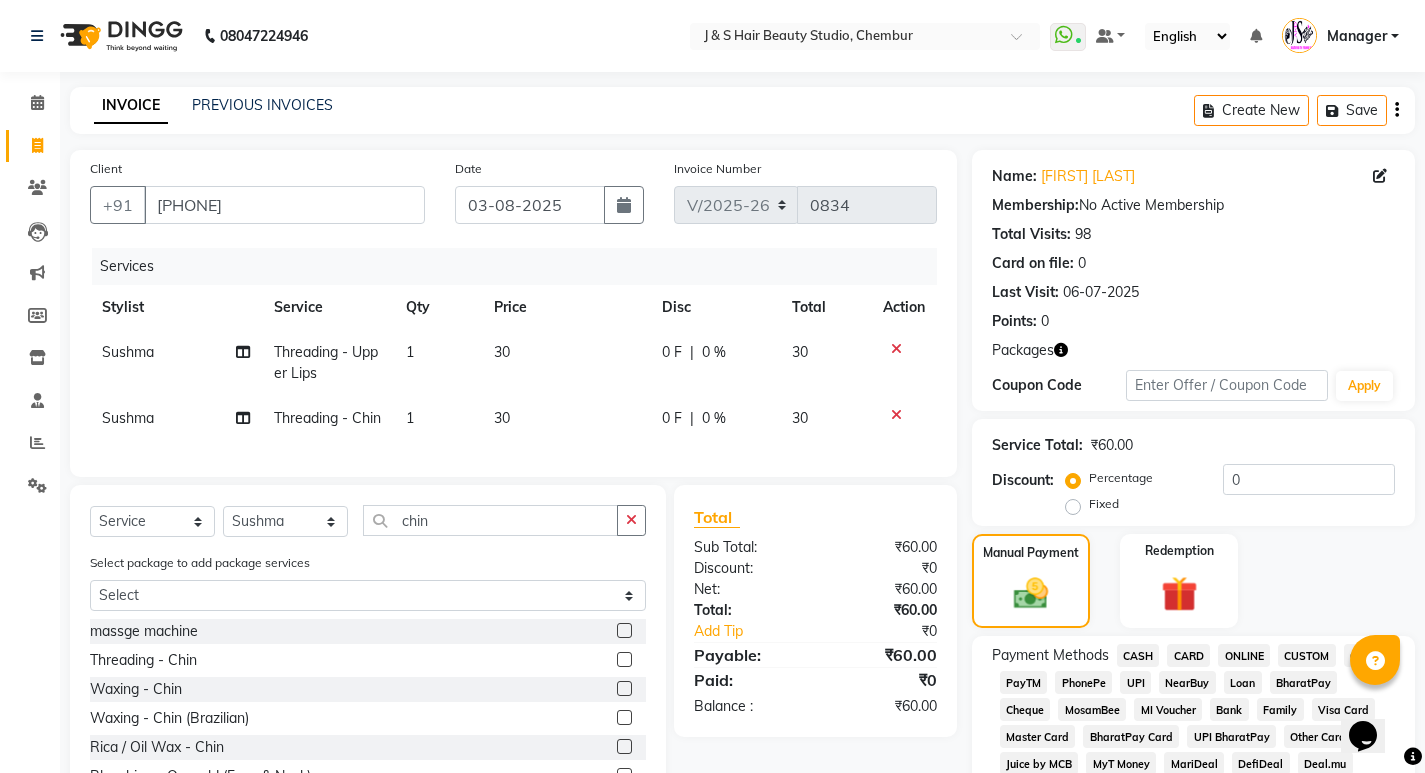 click on "CASH" 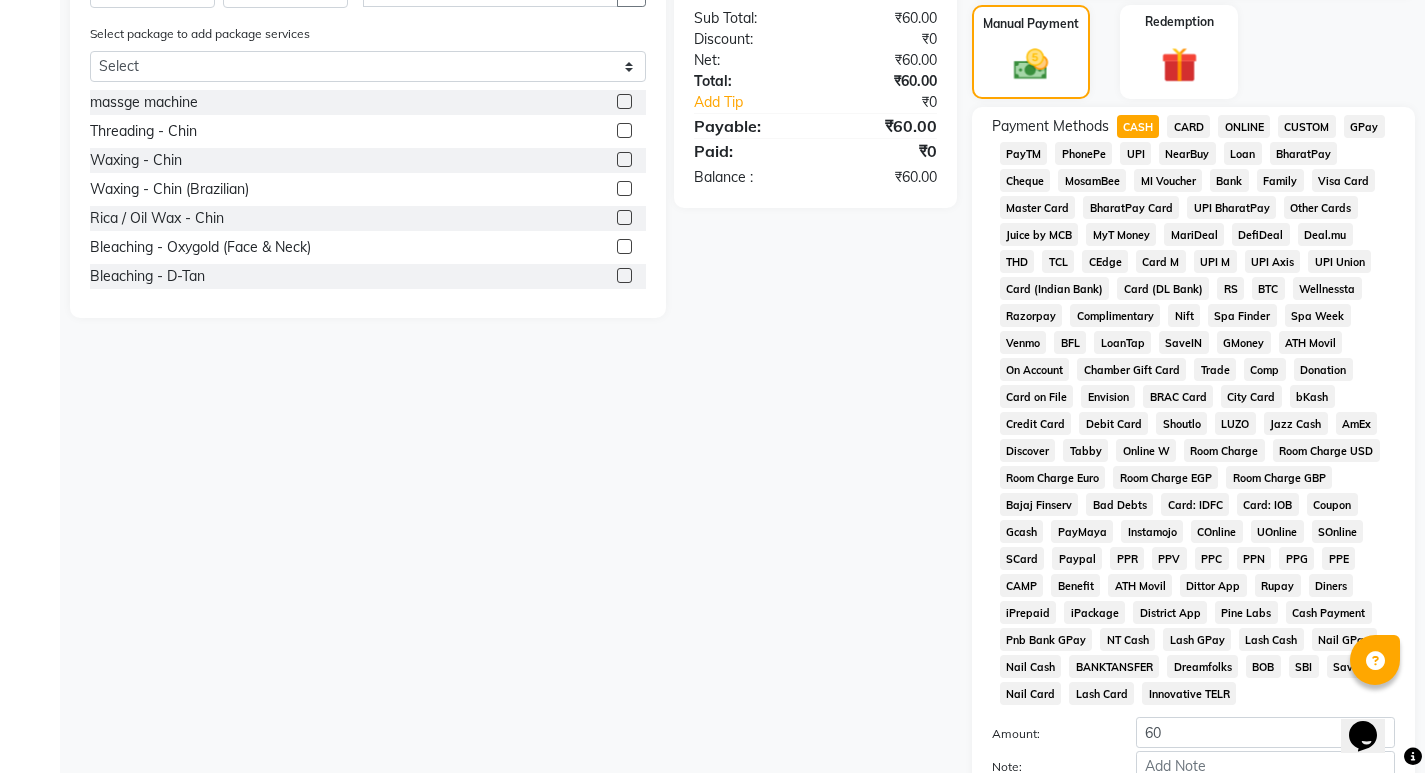 scroll, scrollTop: 726, scrollLeft: 0, axis: vertical 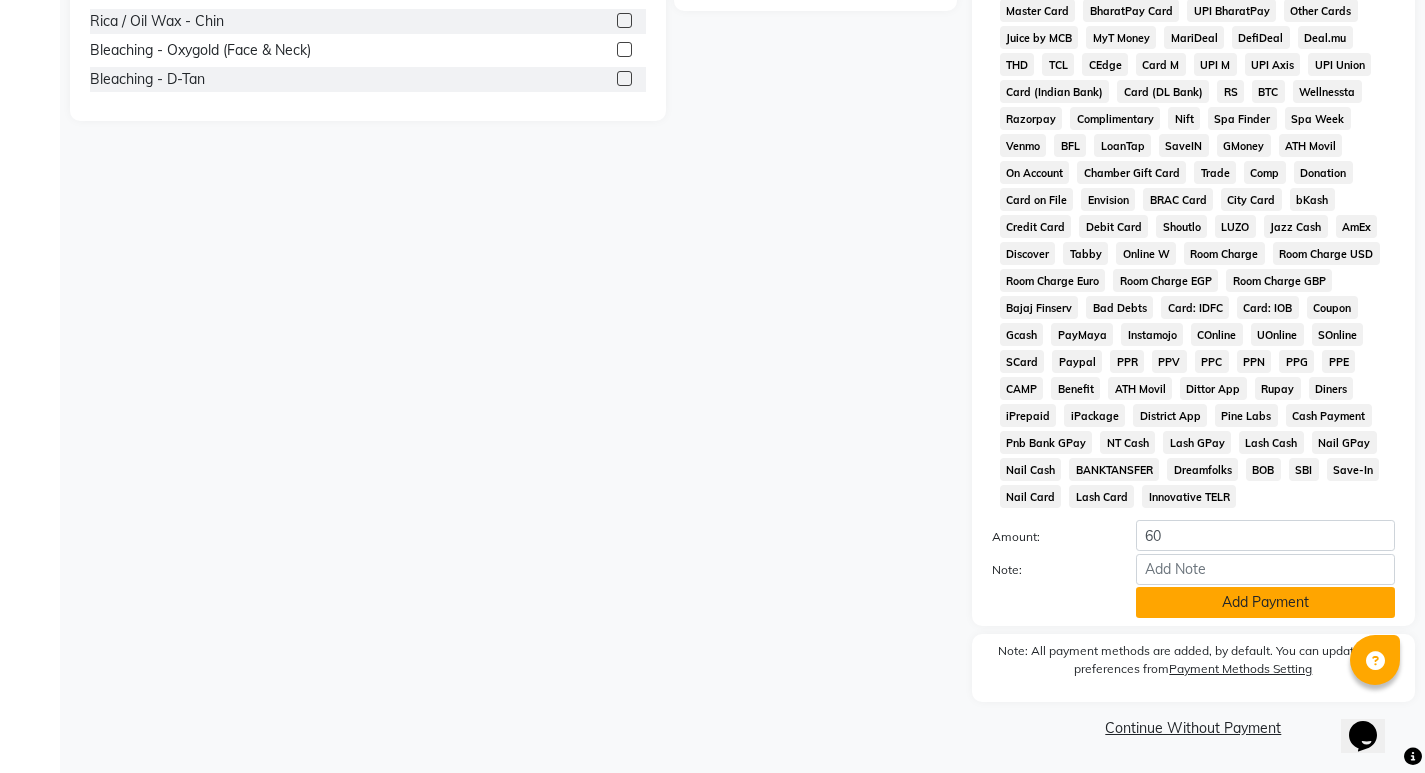 click on "Add Payment" 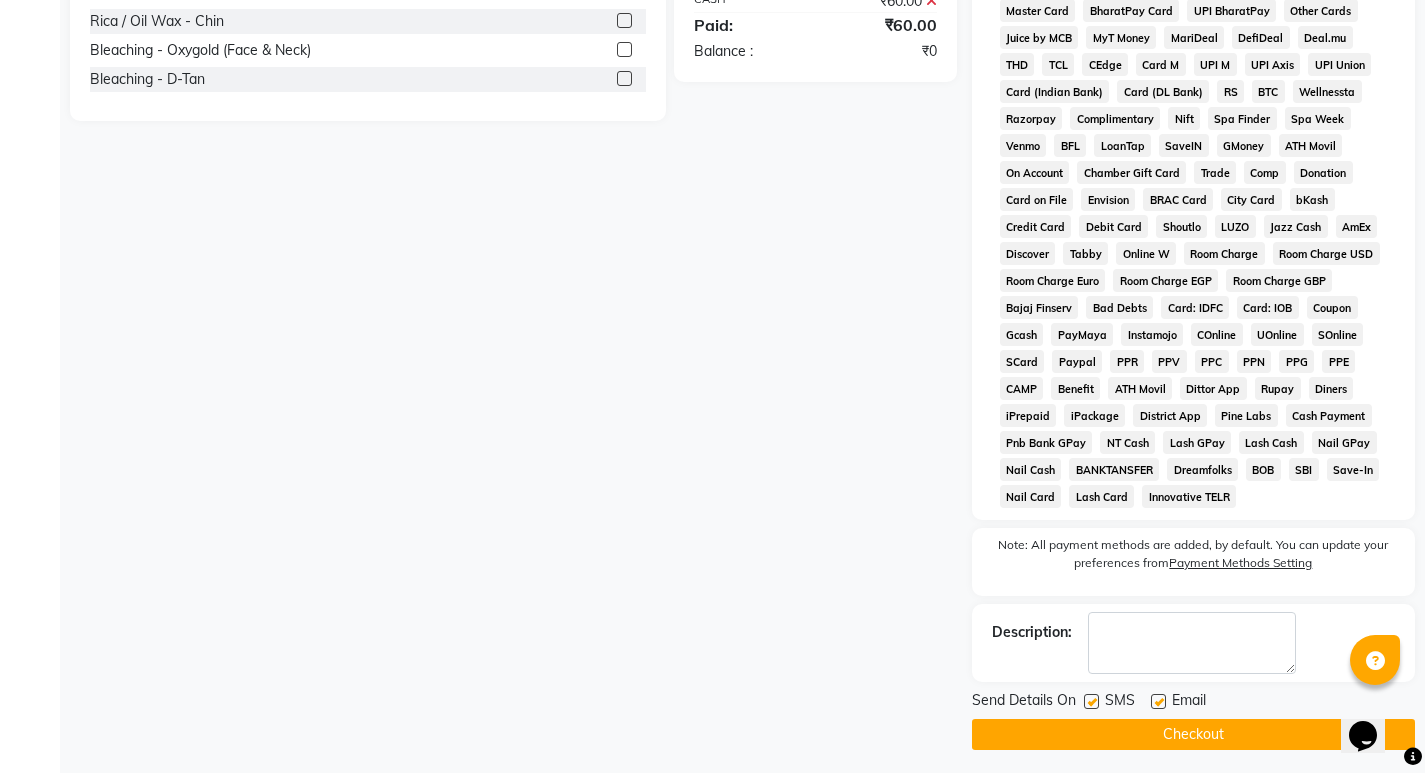 click on "Checkout" 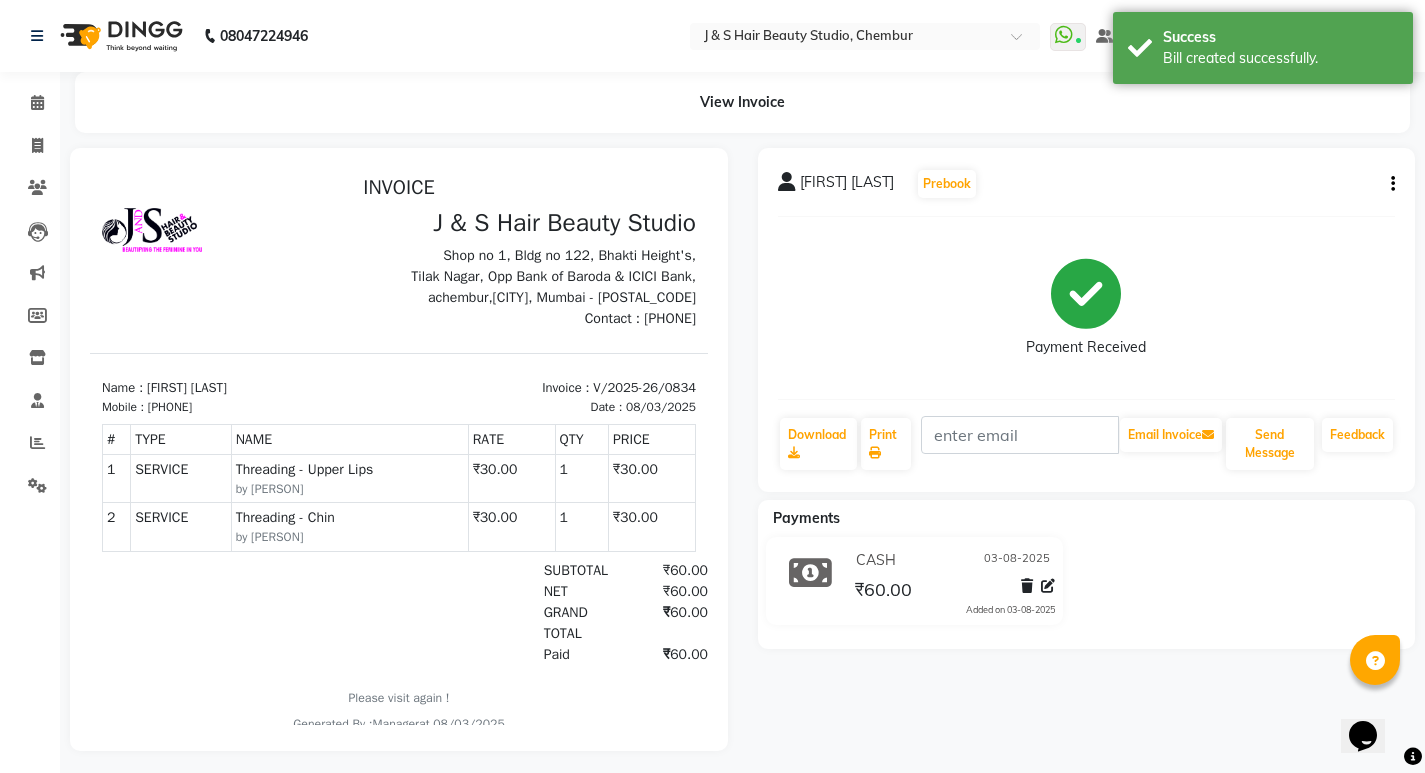 scroll, scrollTop: 0, scrollLeft: 0, axis: both 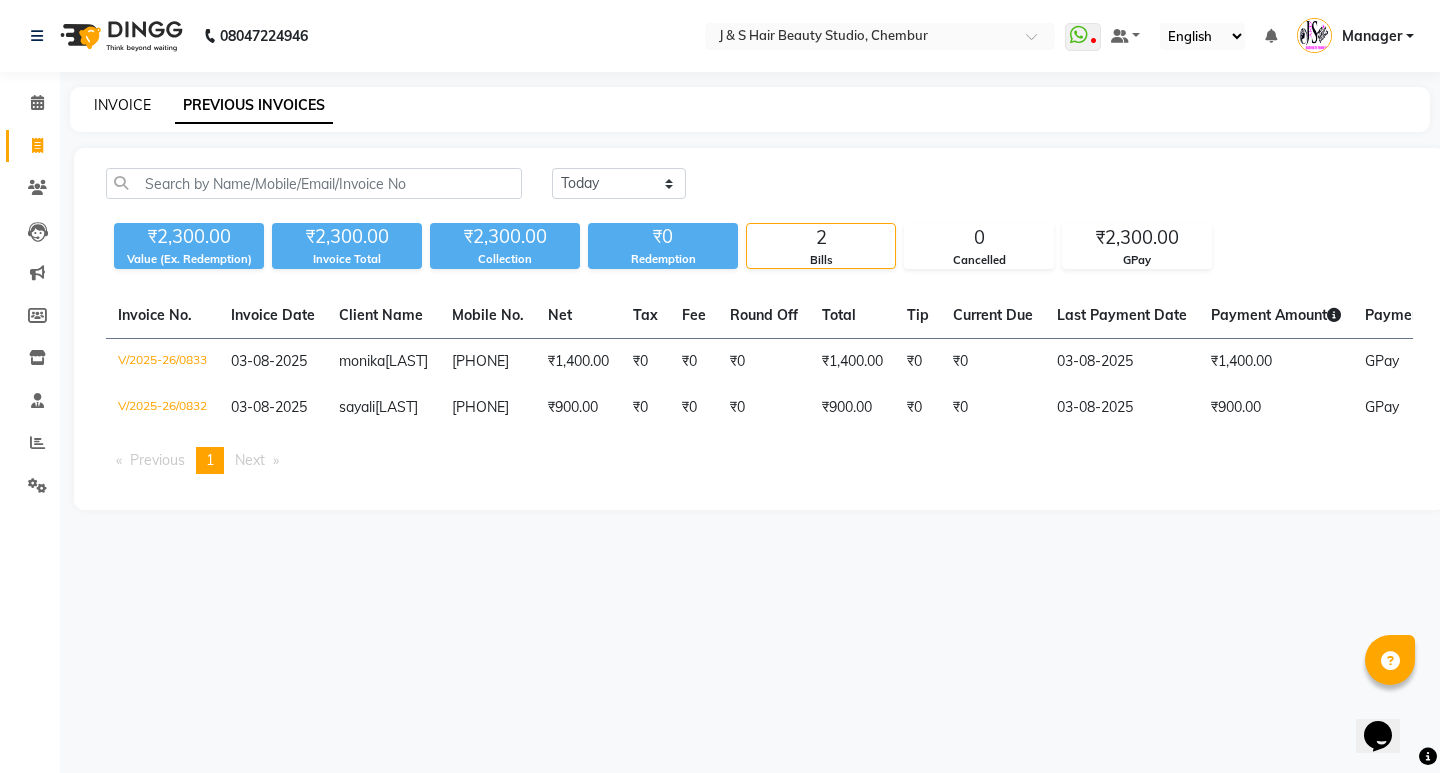 click on "INVOICE" 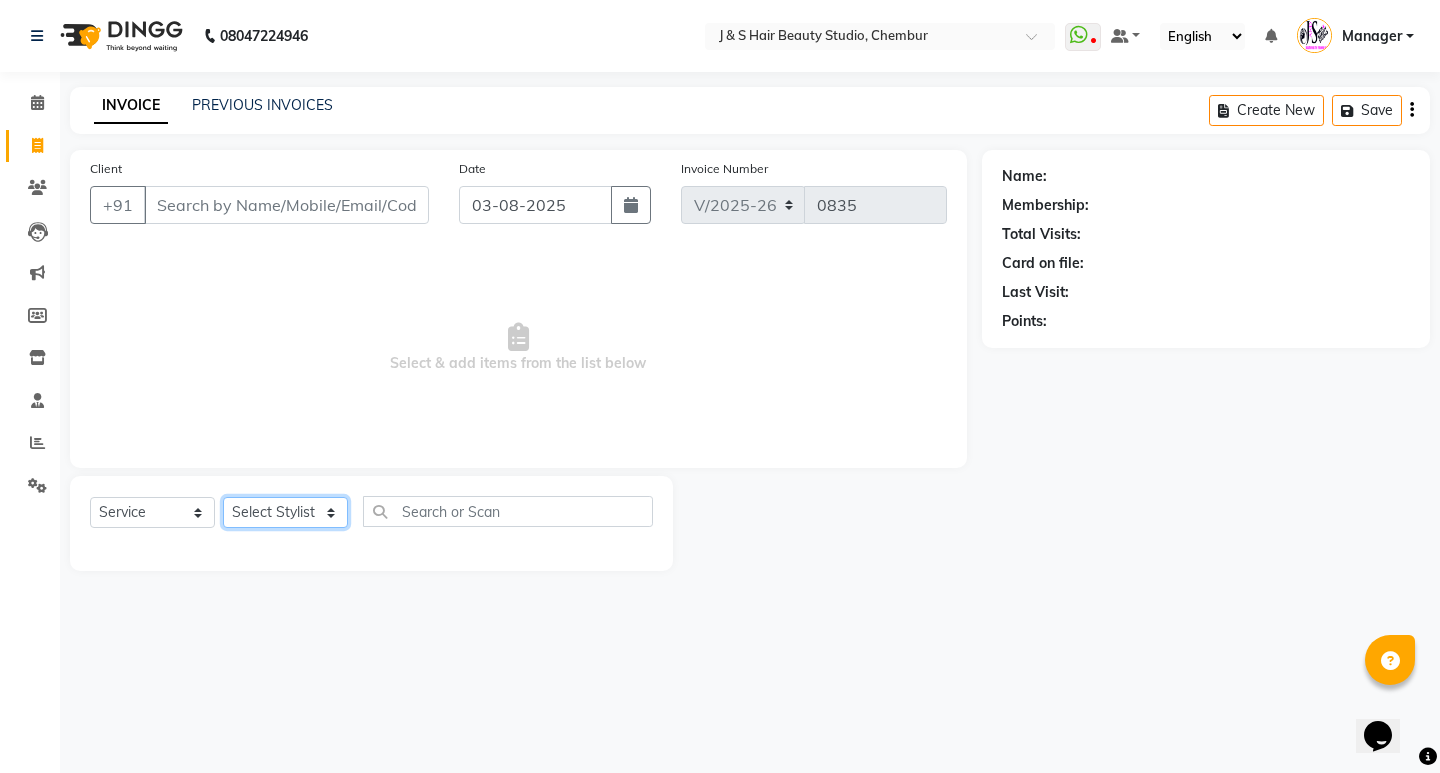 click on "Select Stylist Manager [LAST] No Preference 1 [FIRST] [FIRST] [LAST] [FIRST]" 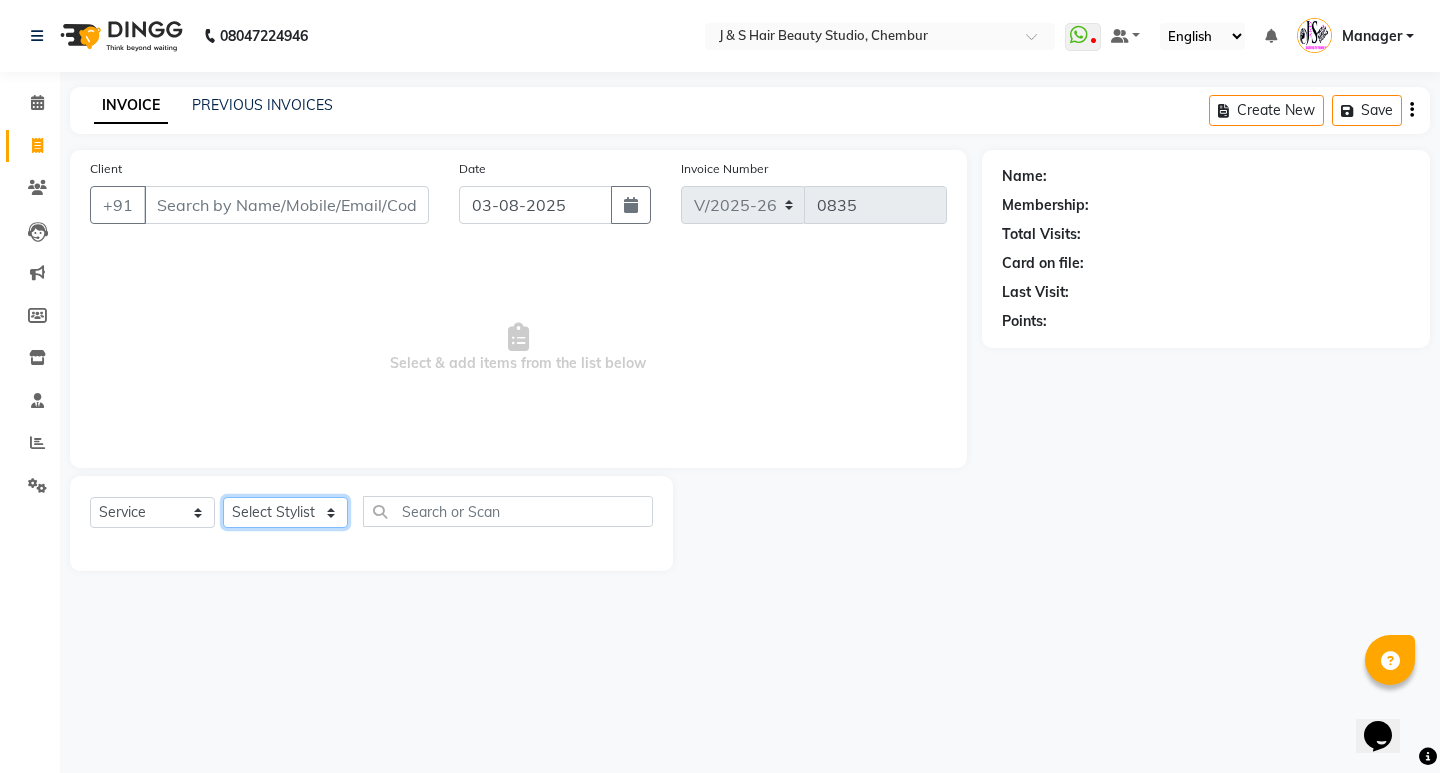 select on "4180" 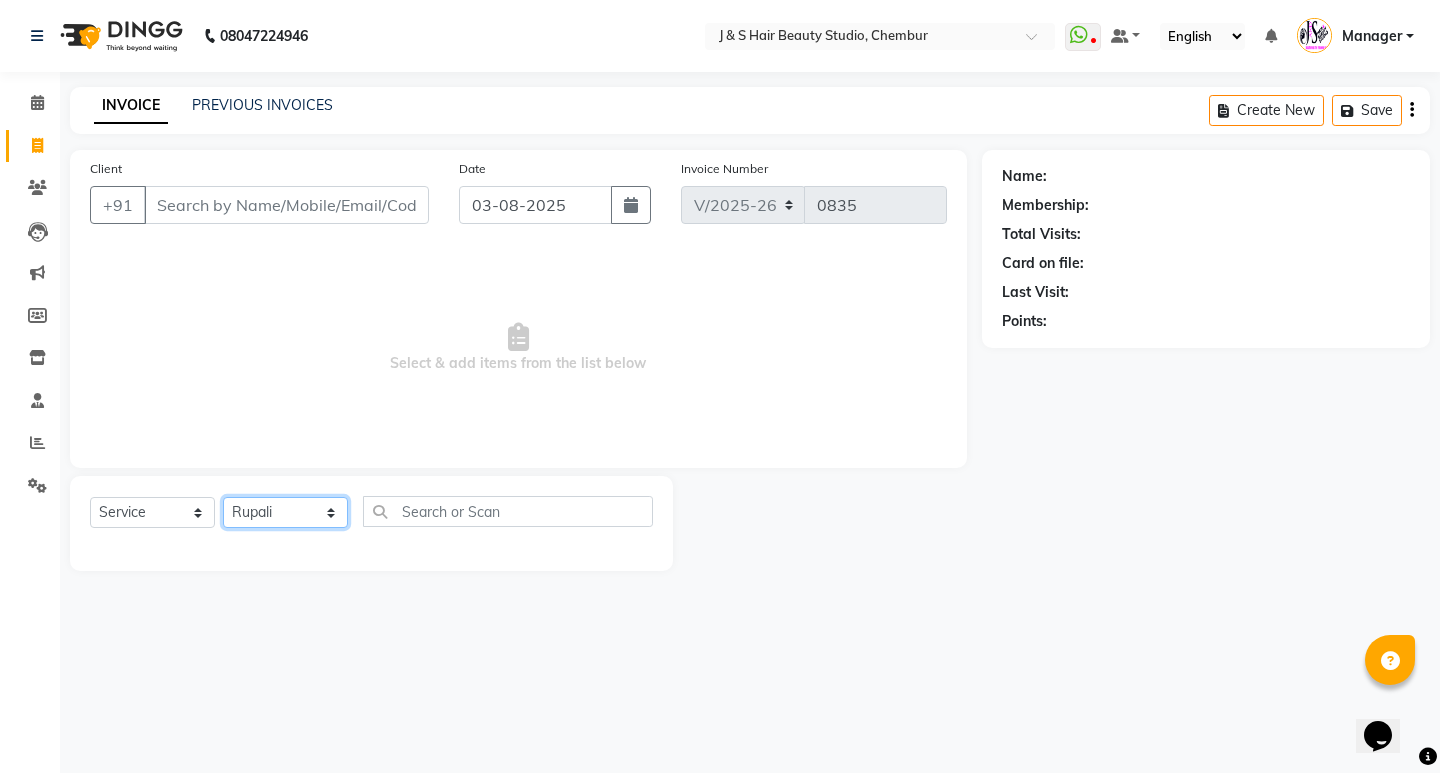 click on "Select Stylist Manager [LAST] No Preference 1 [FIRST] [FIRST] [LAST] [FIRST]" 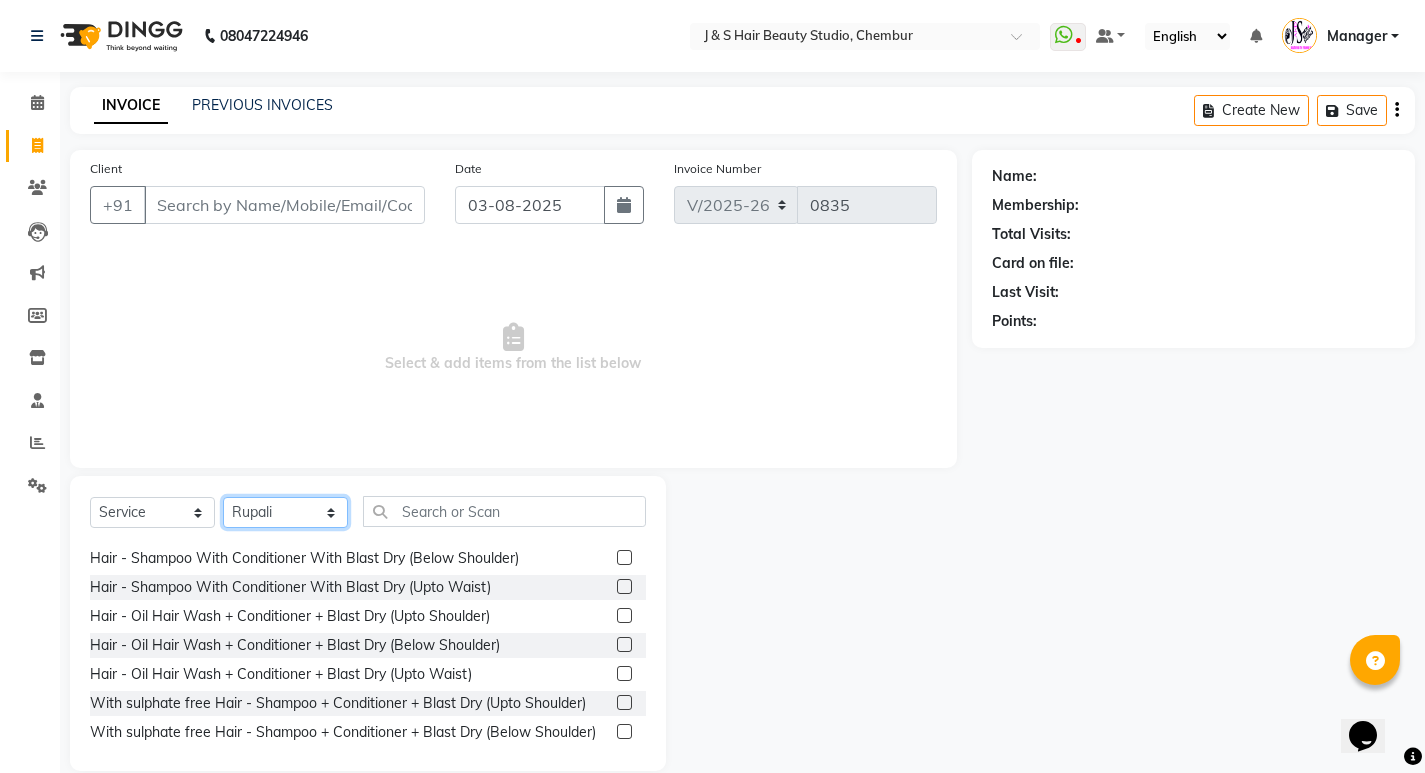 scroll, scrollTop: 300, scrollLeft: 0, axis: vertical 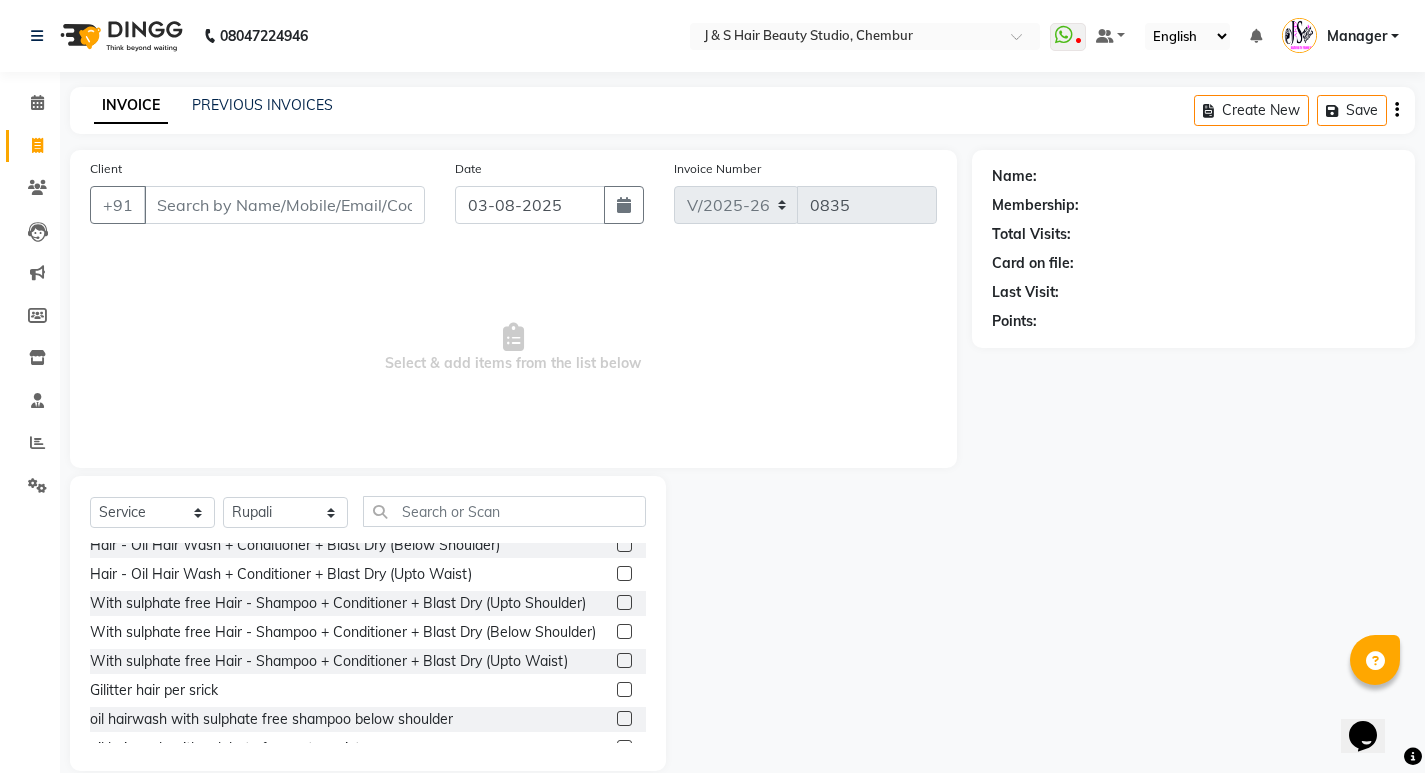 click 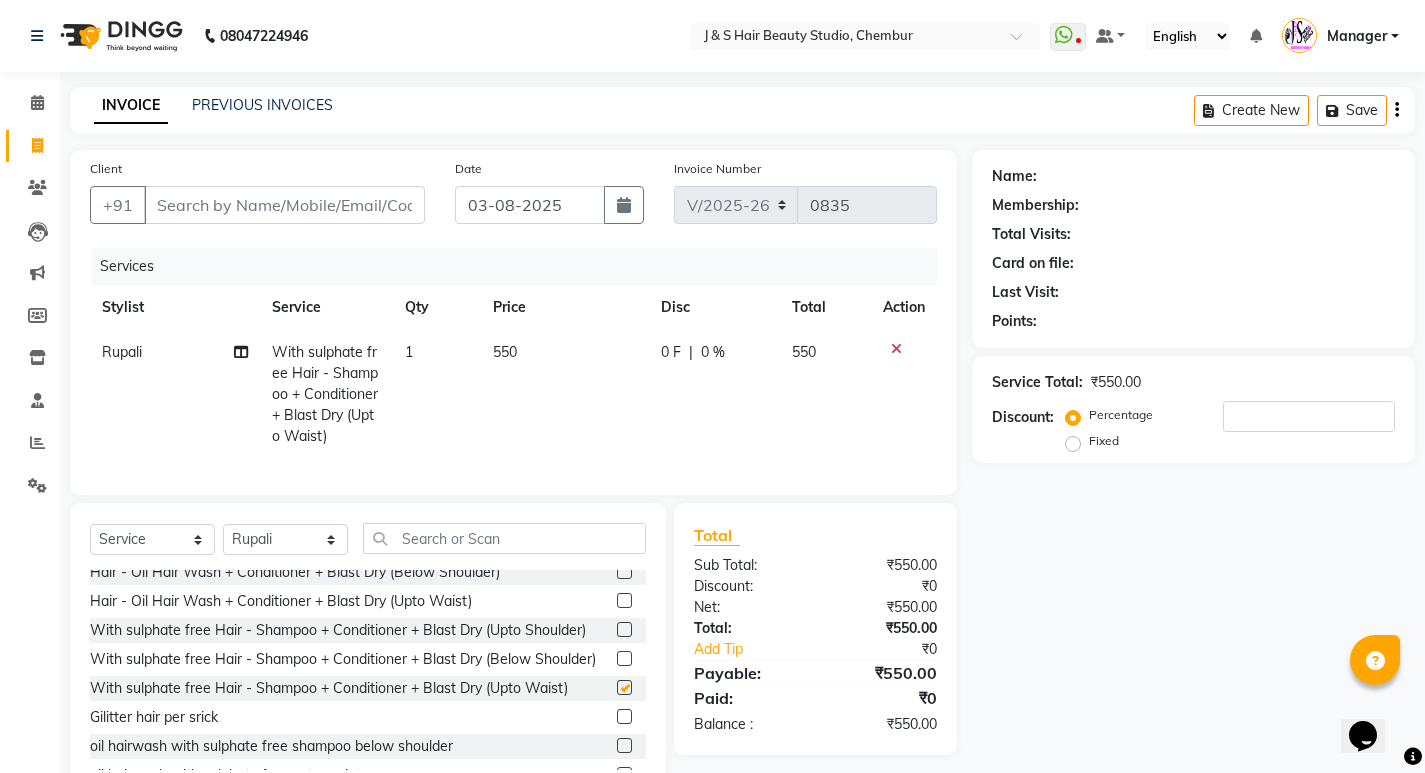 checkbox on "false" 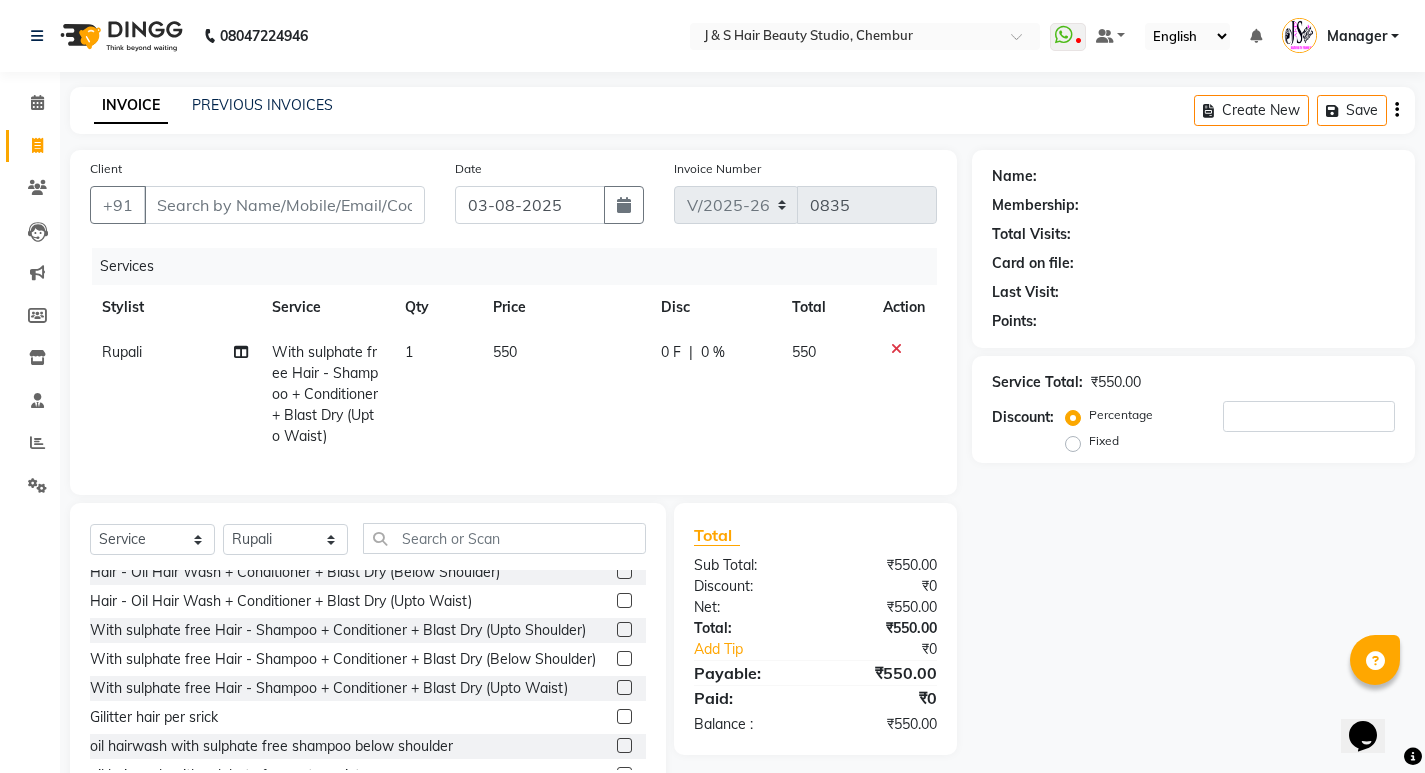 click 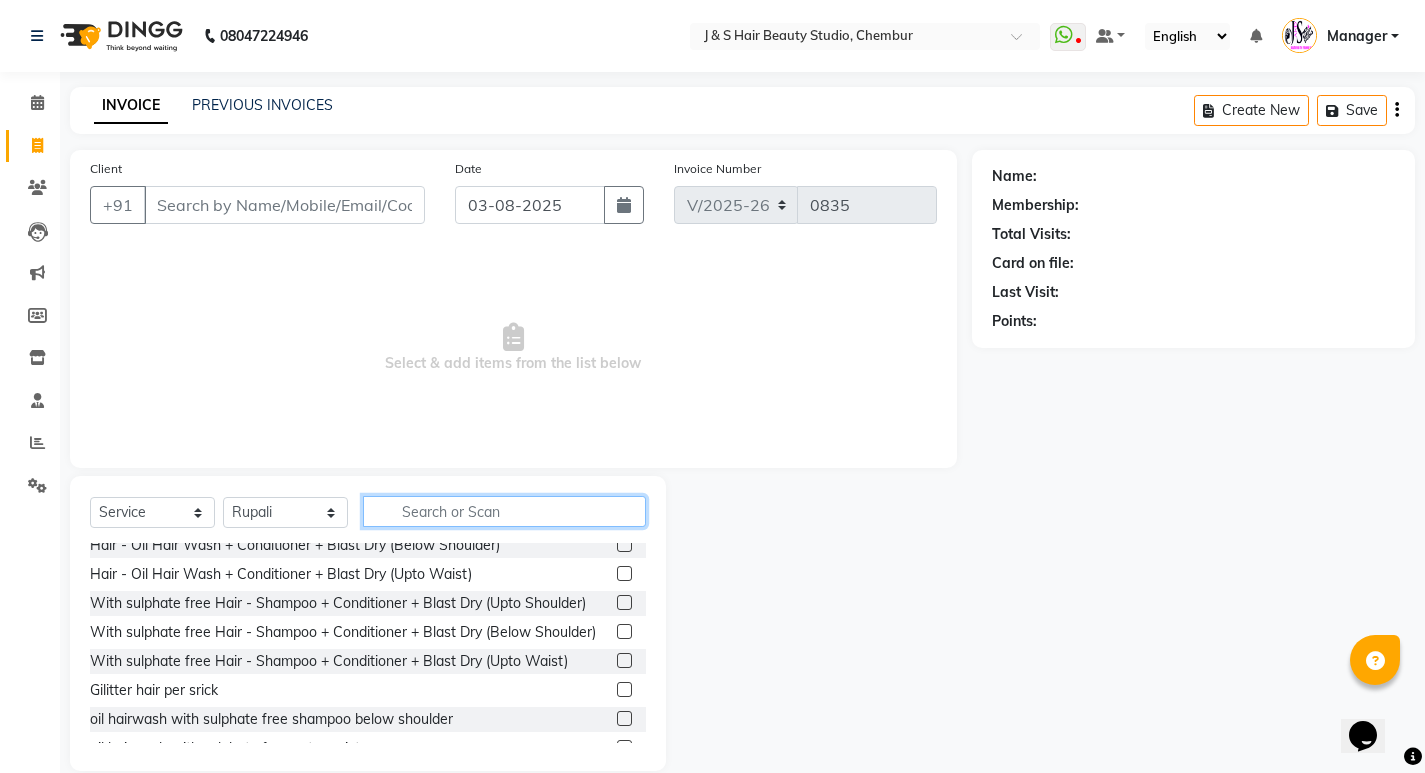 click 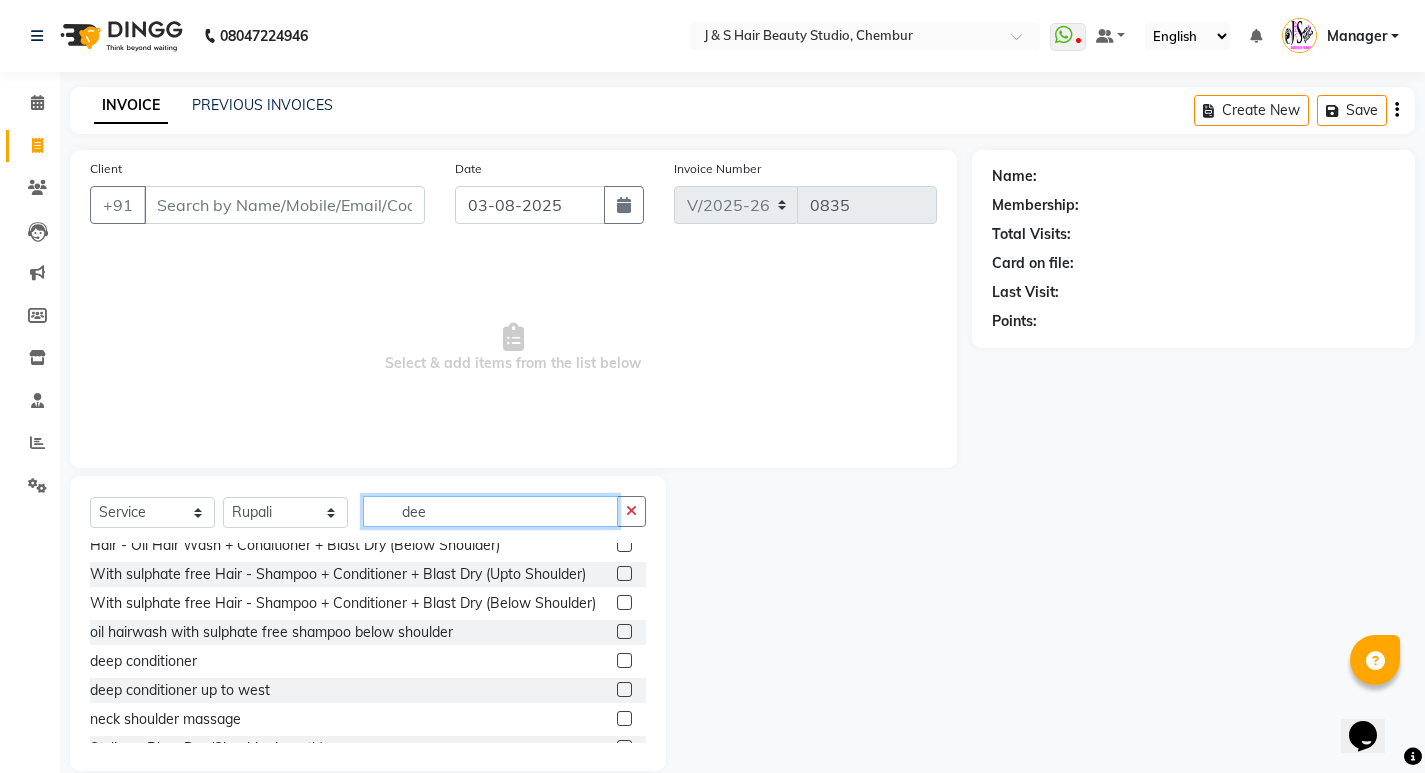 scroll, scrollTop: 0, scrollLeft: 0, axis: both 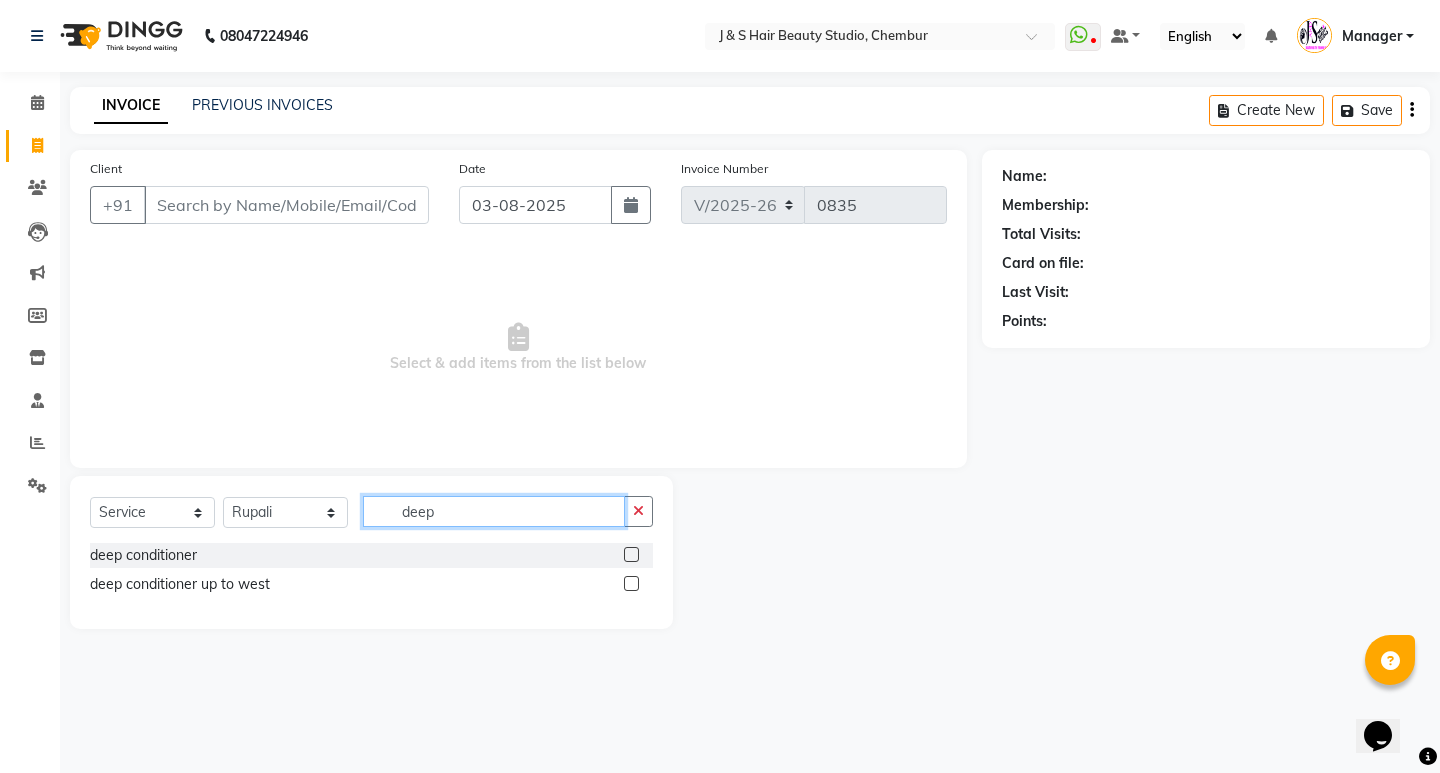 type on "deep" 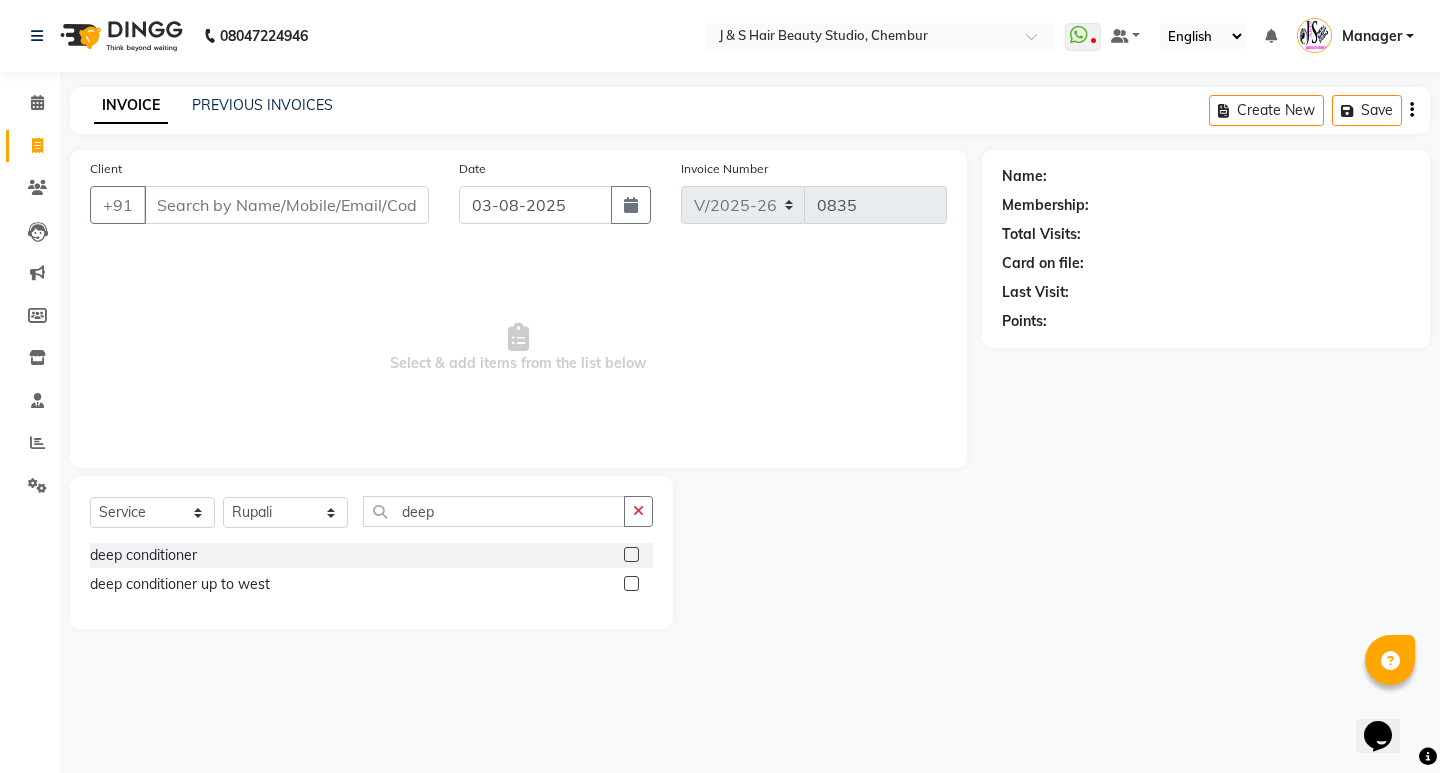click 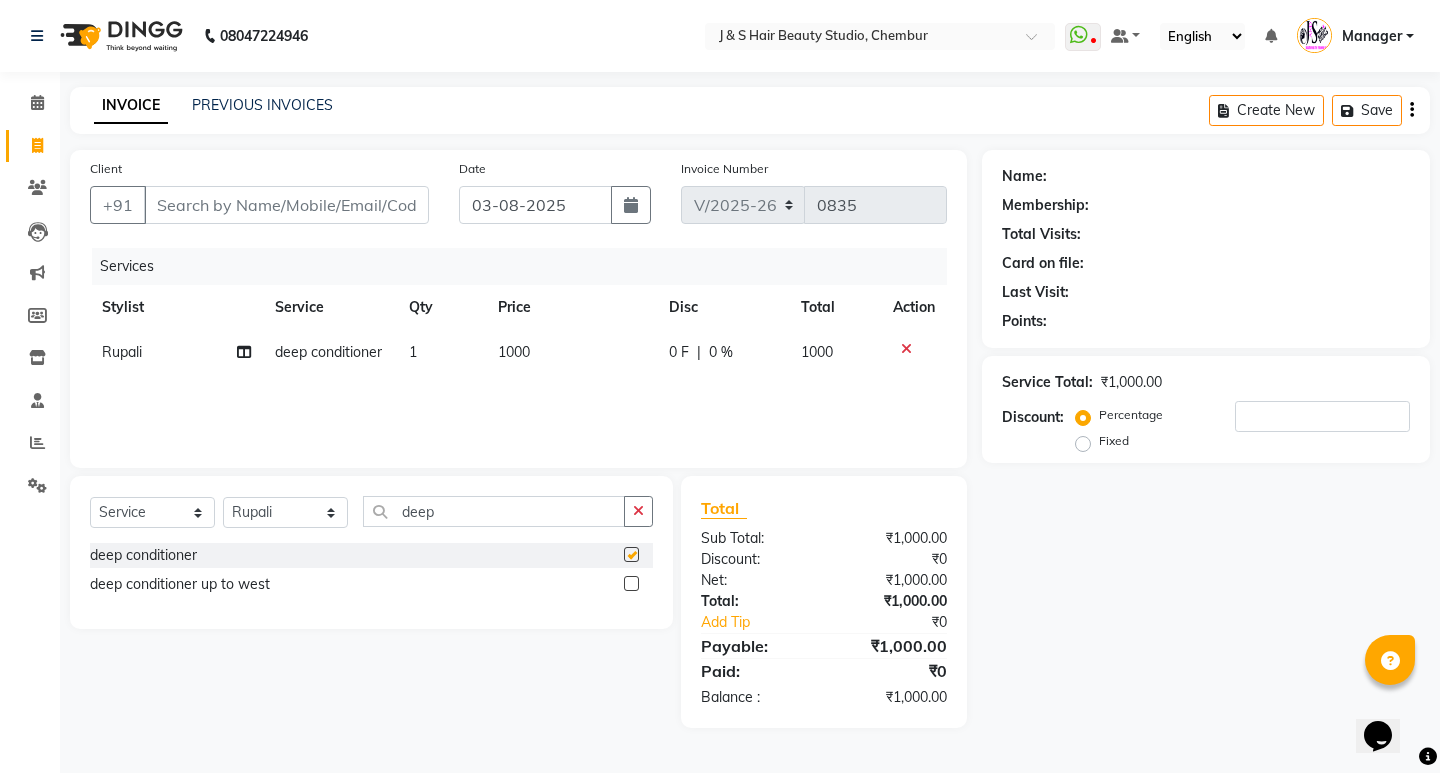 checkbox on "false" 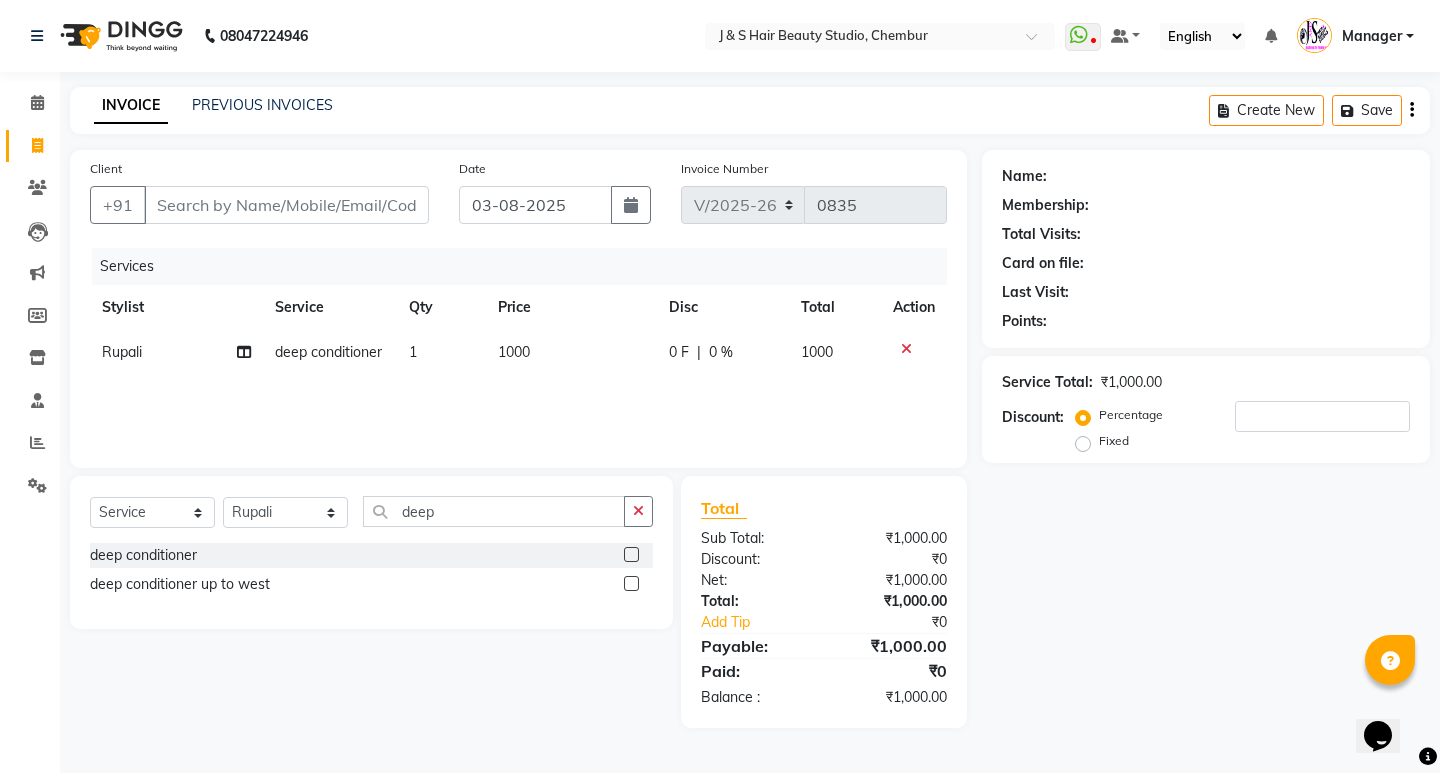 click 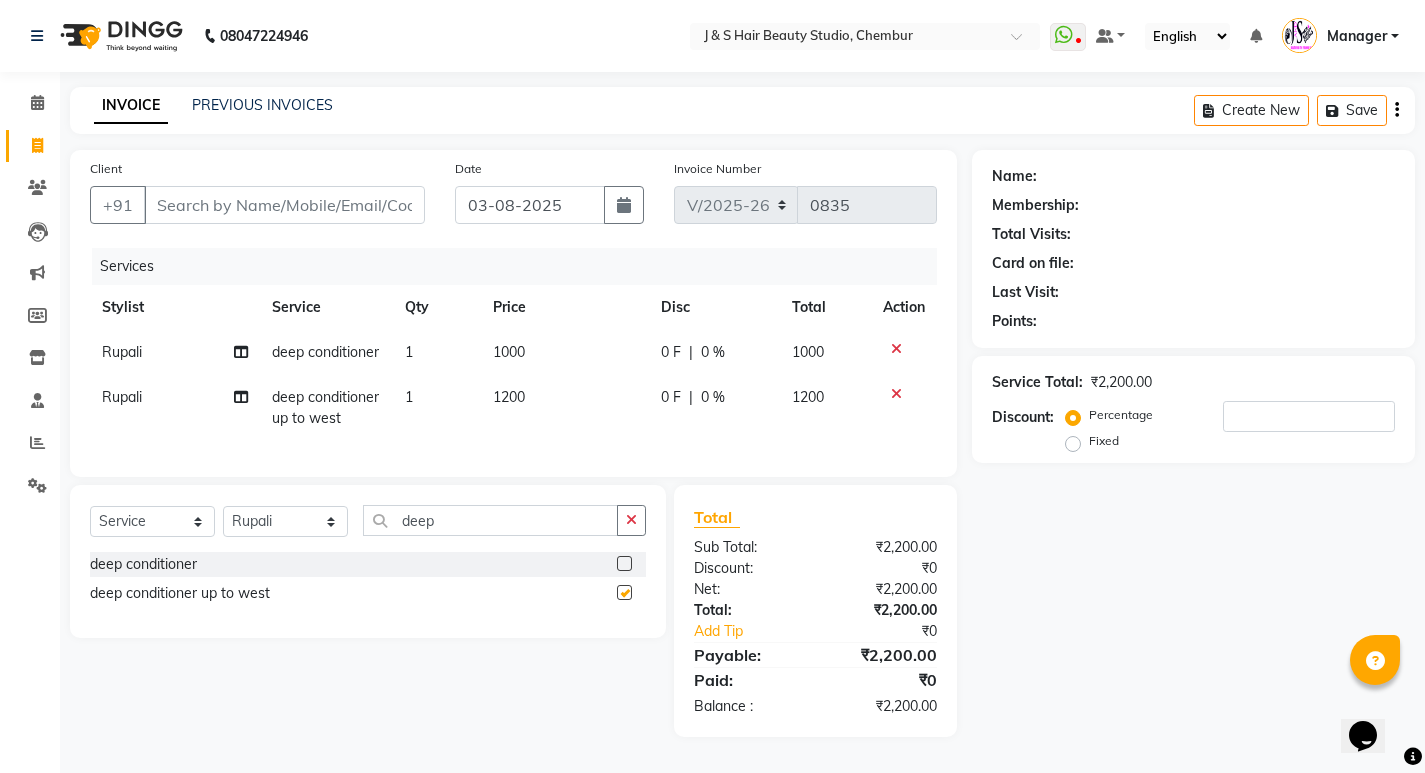 checkbox on "false" 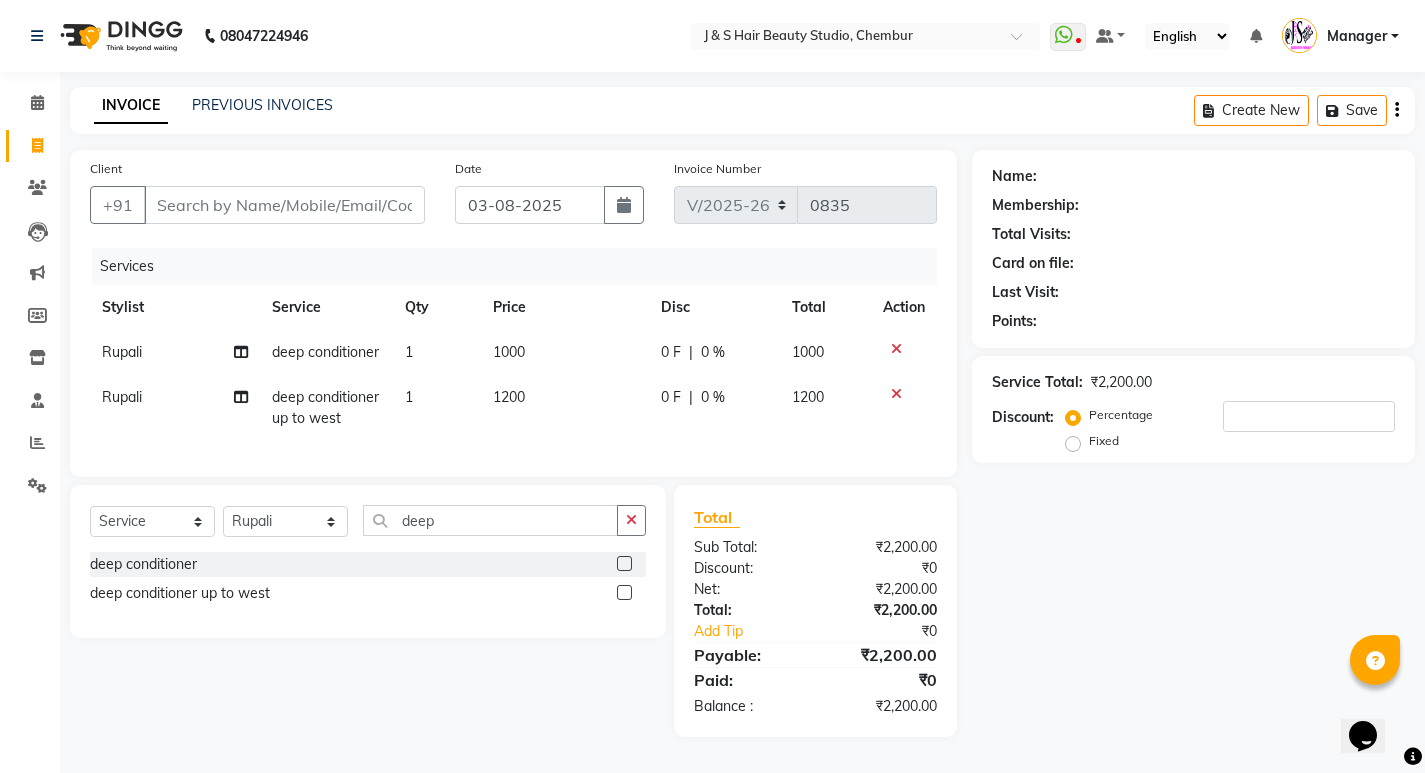 click 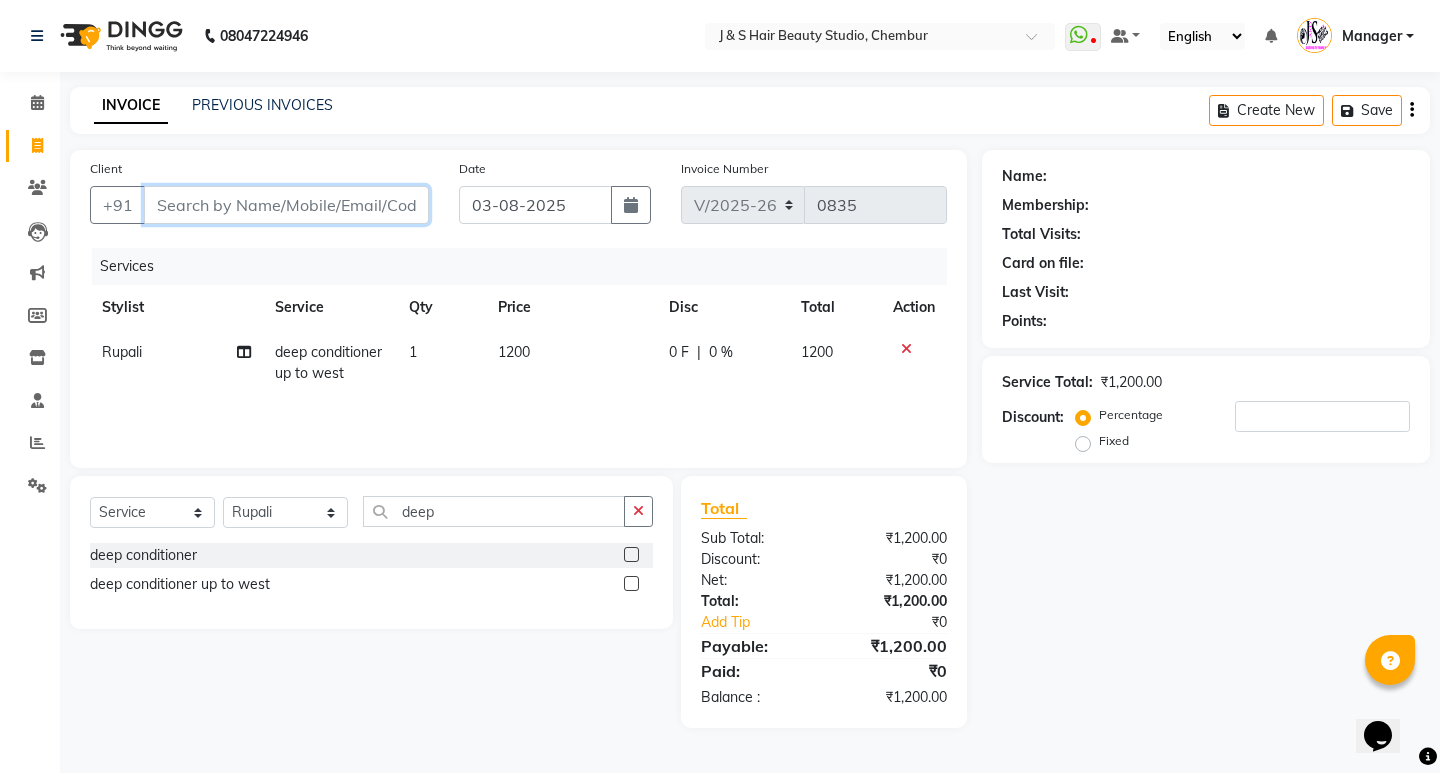click on "Client" at bounding box center [286, 205] 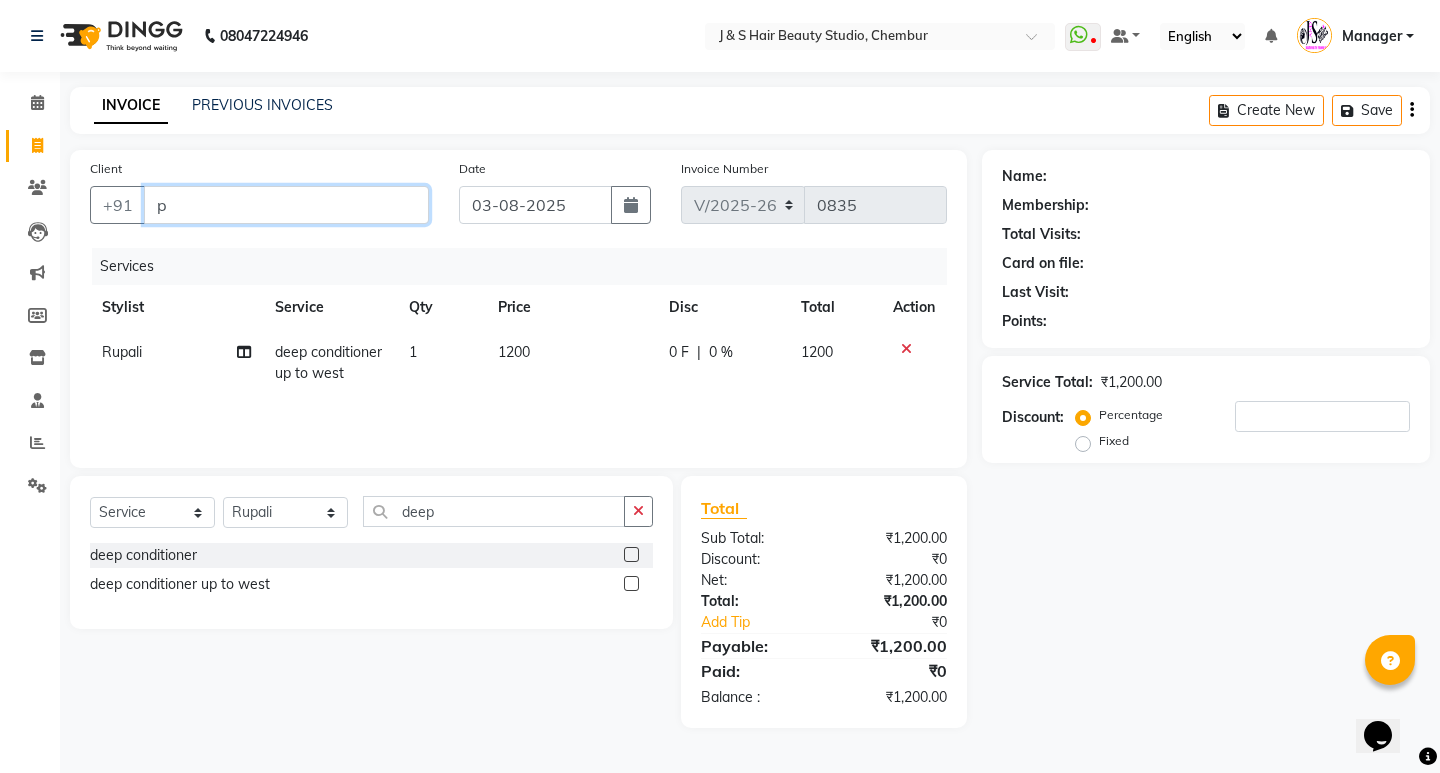 type on "0" 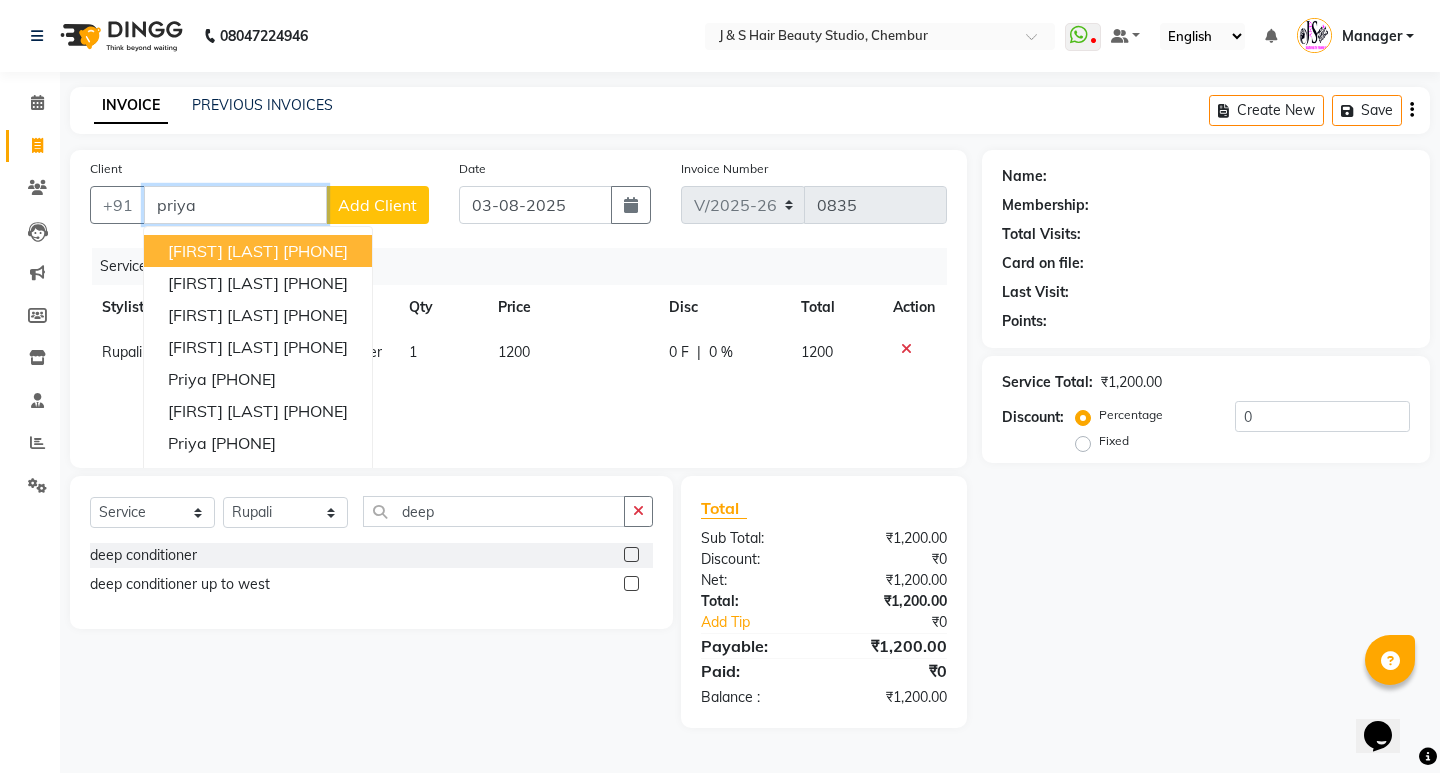 click on "[FIRST] [LAST] [PHONE]" at bounding box center (258, 251) 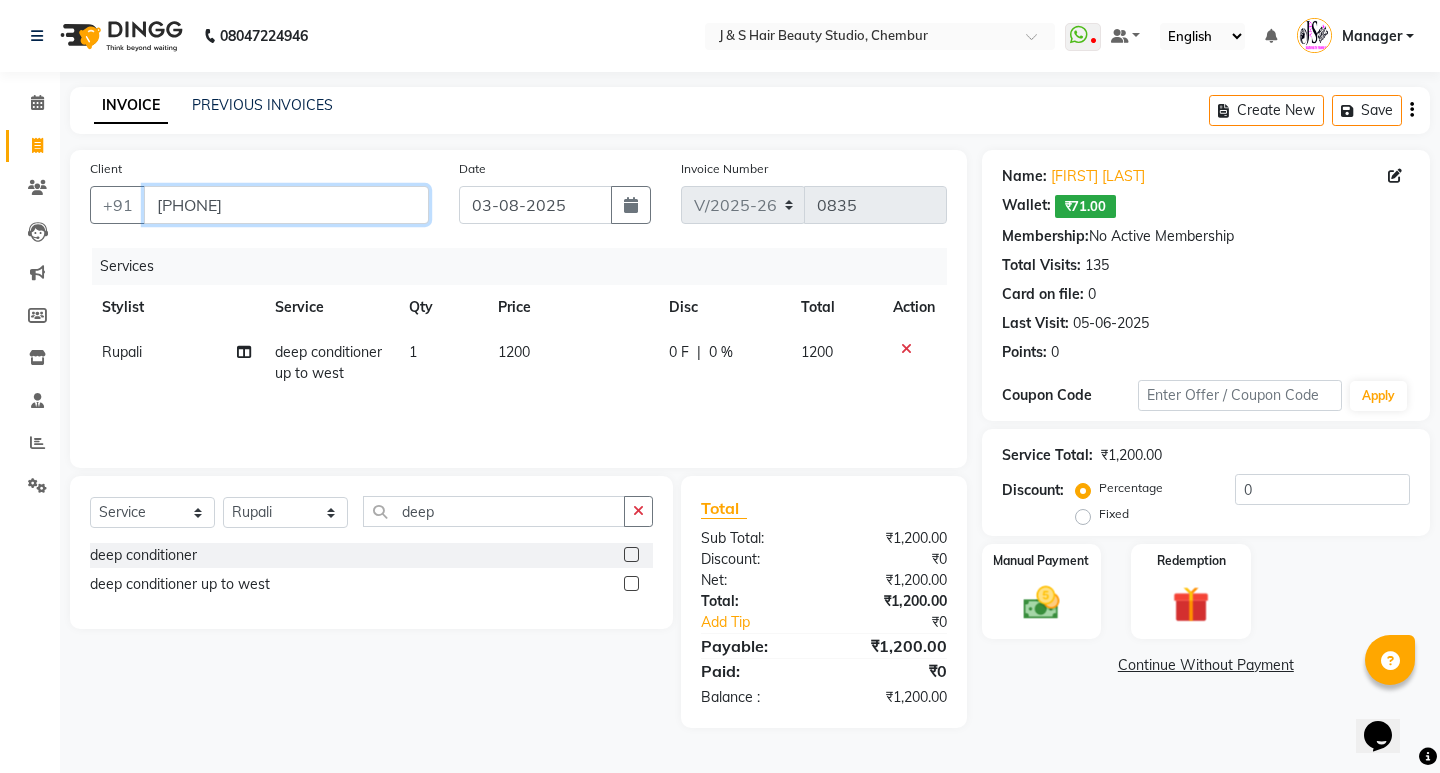 click on "[PHONE]" at bounding box center (286, 205) 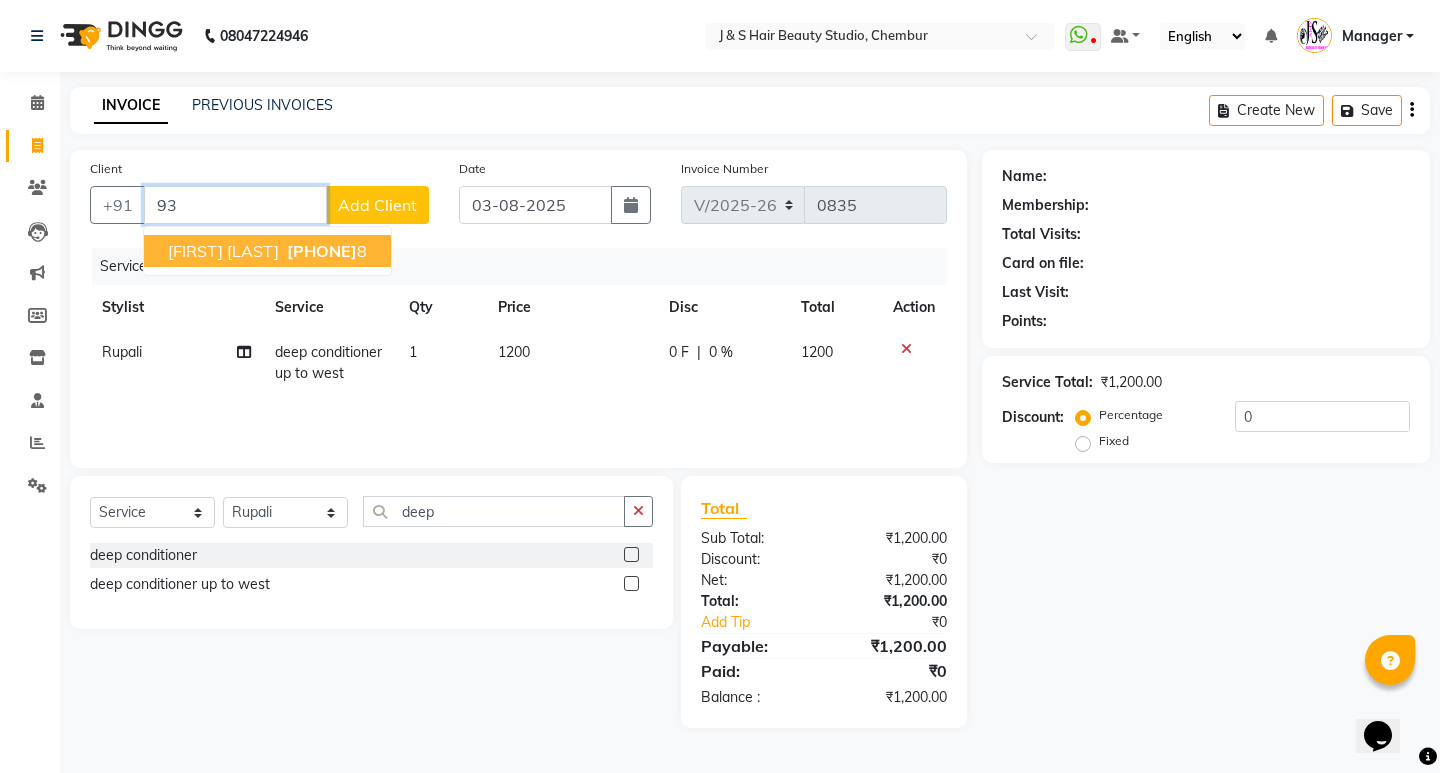 type on "9" 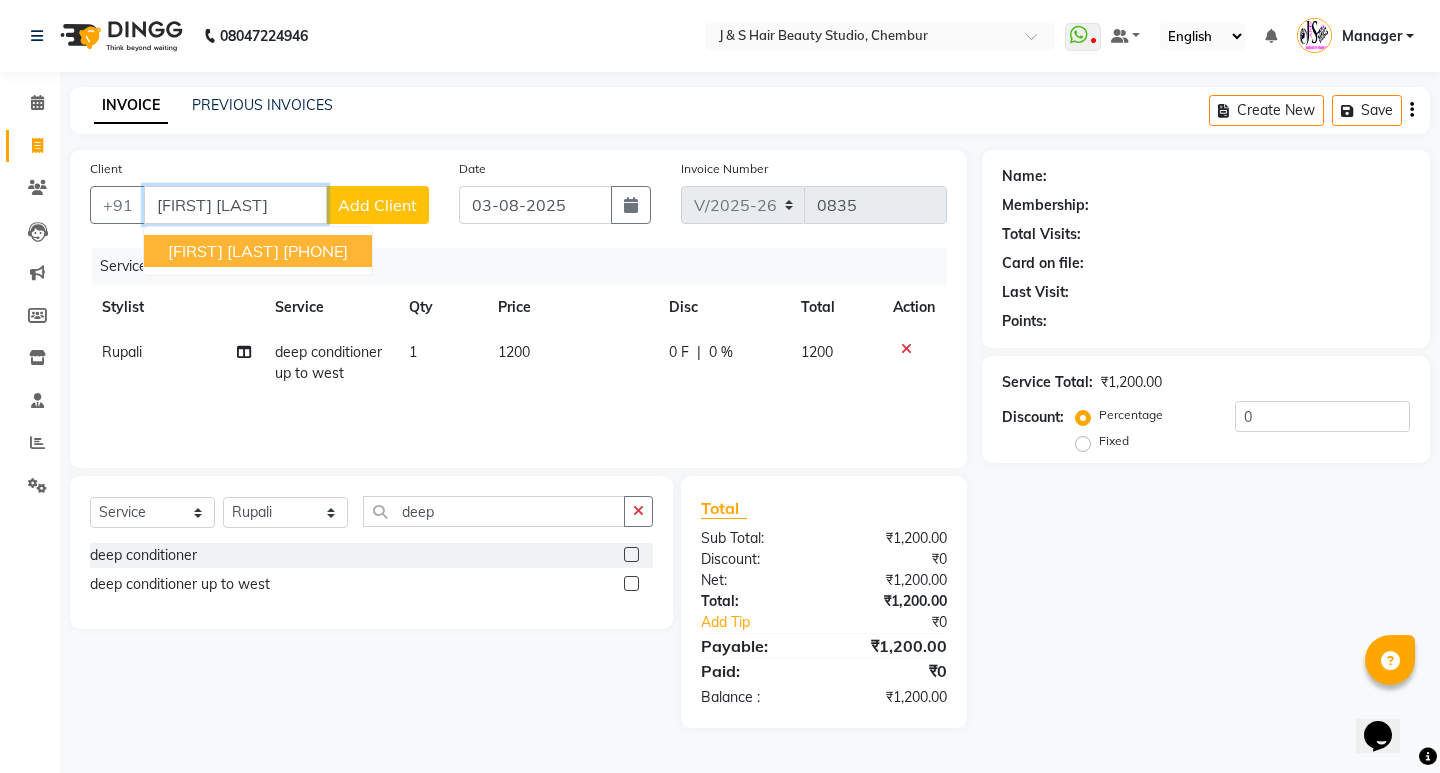 click on "[FIRST] [LAST] [PHONE]" at bounding box center [258, 251] 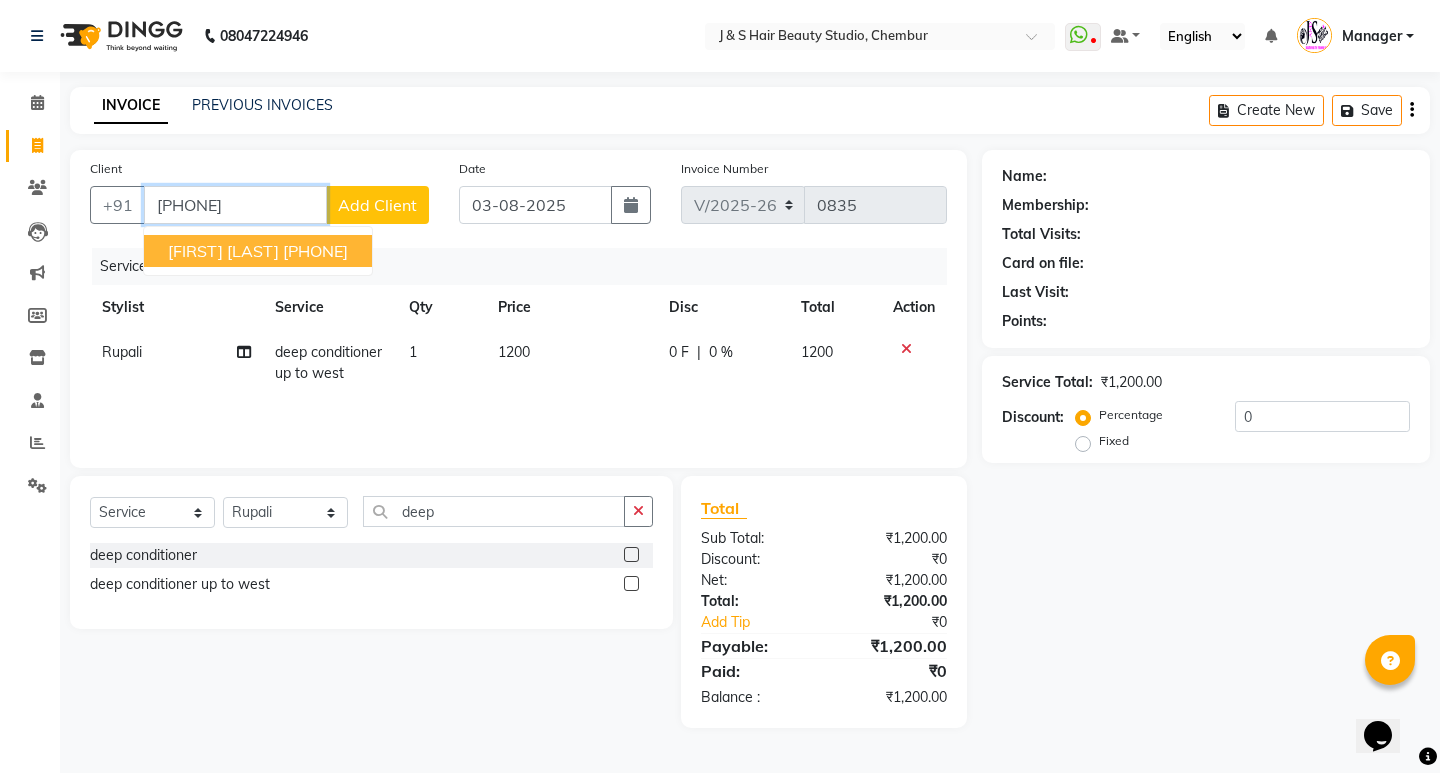 type on "[PHONE]" 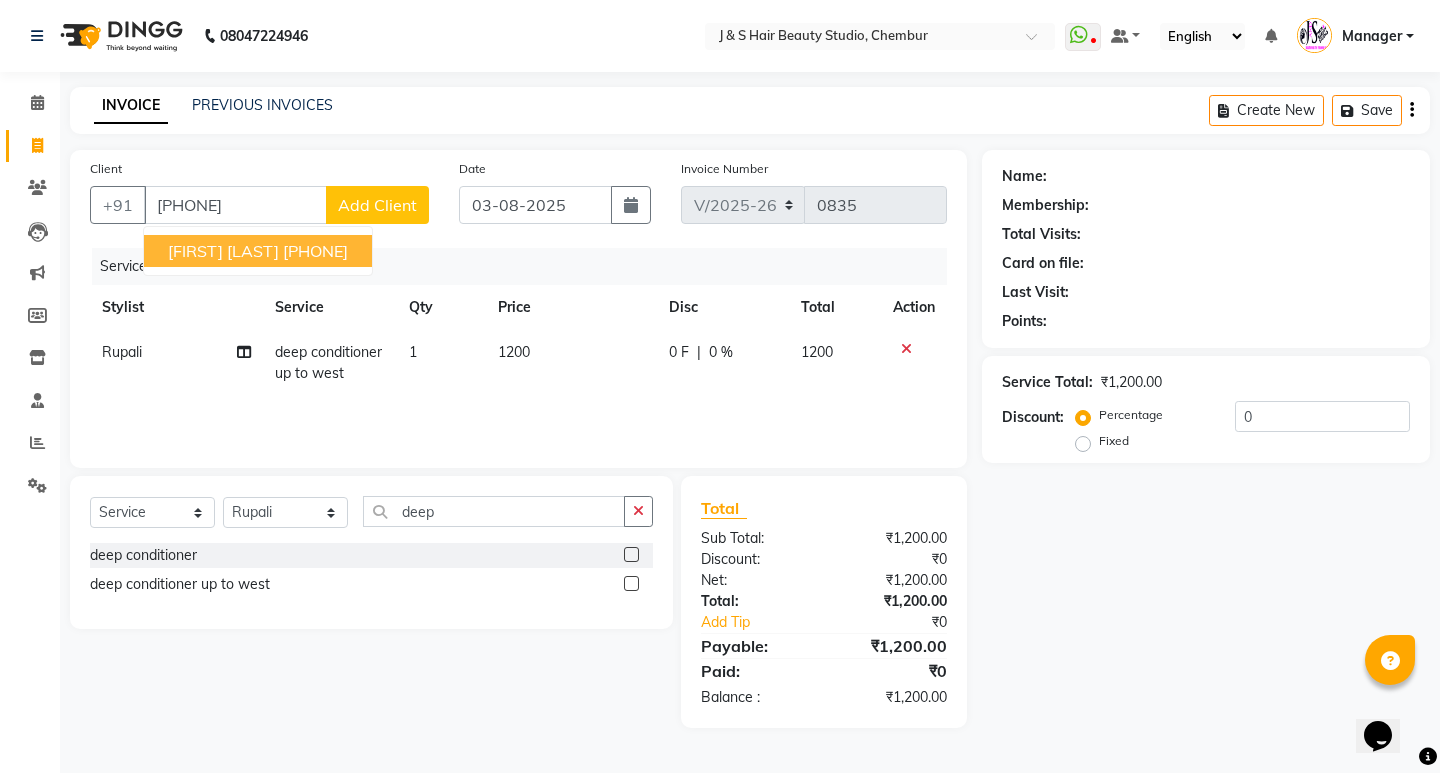 select on "1: Object" 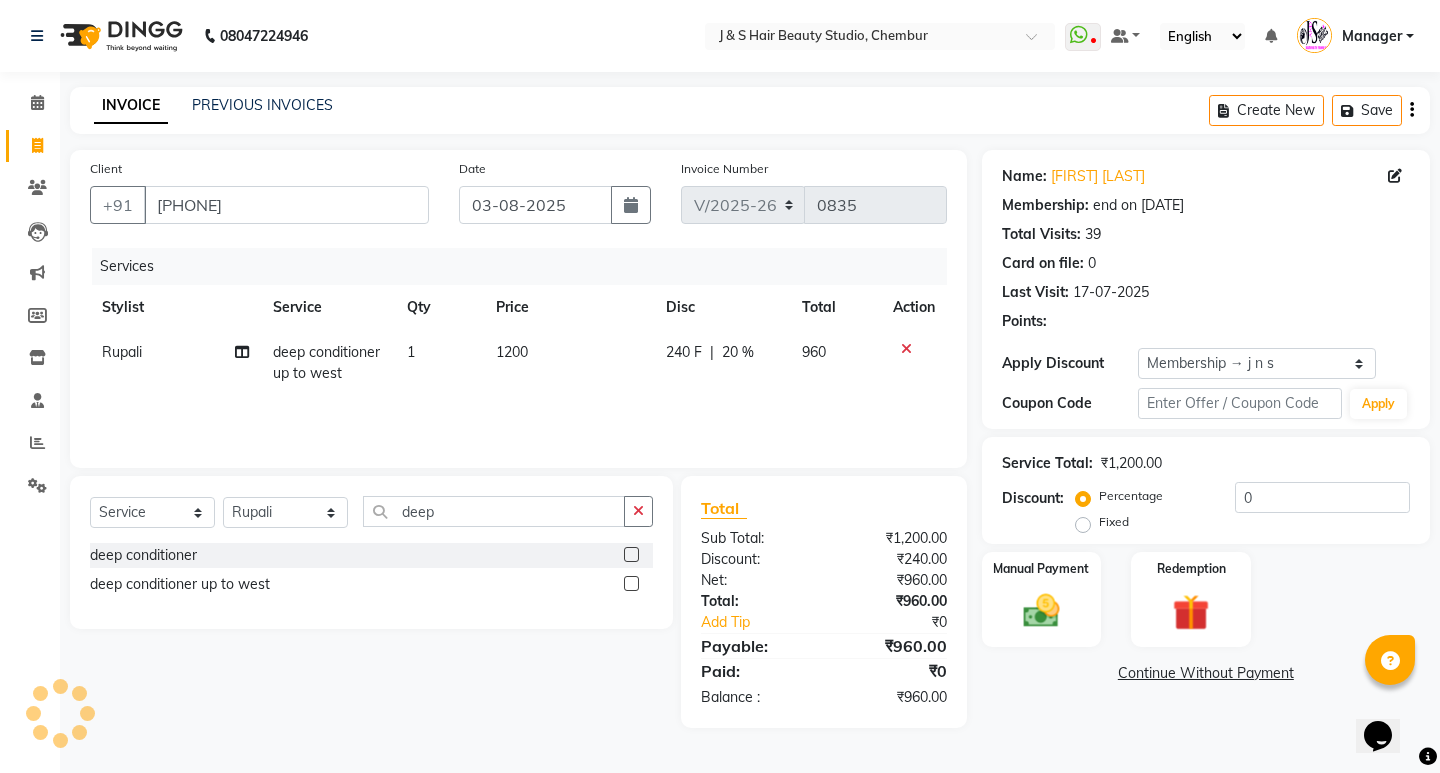 type on "20" 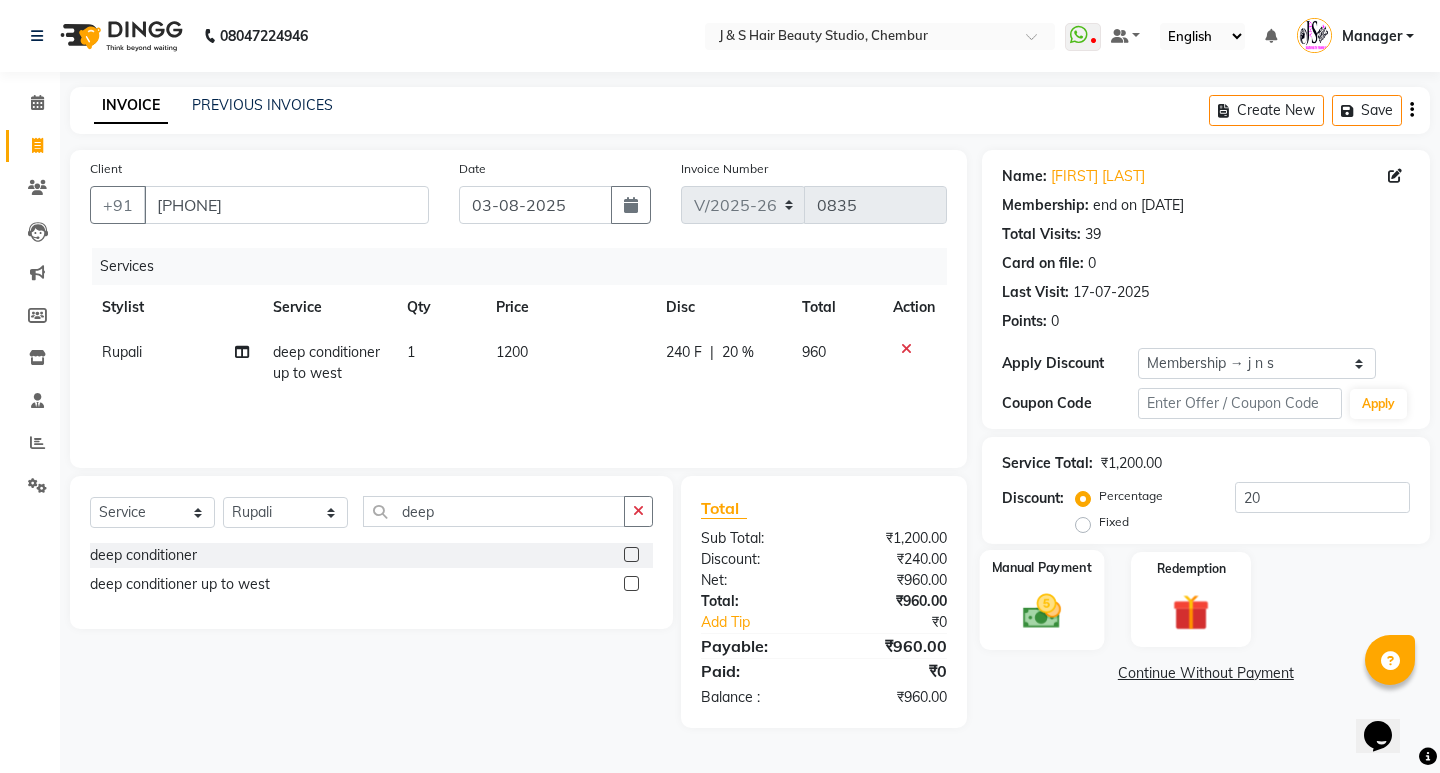click 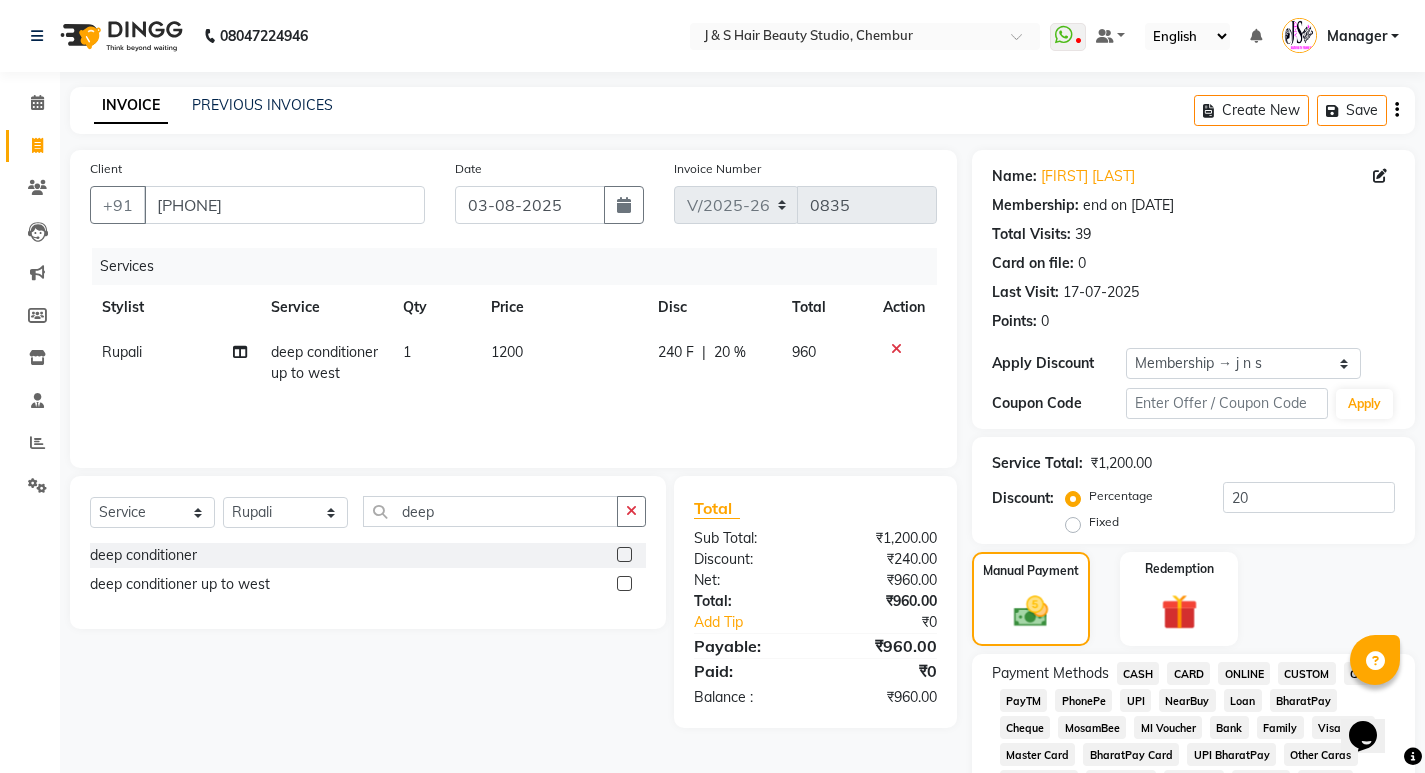 click on "CASH" 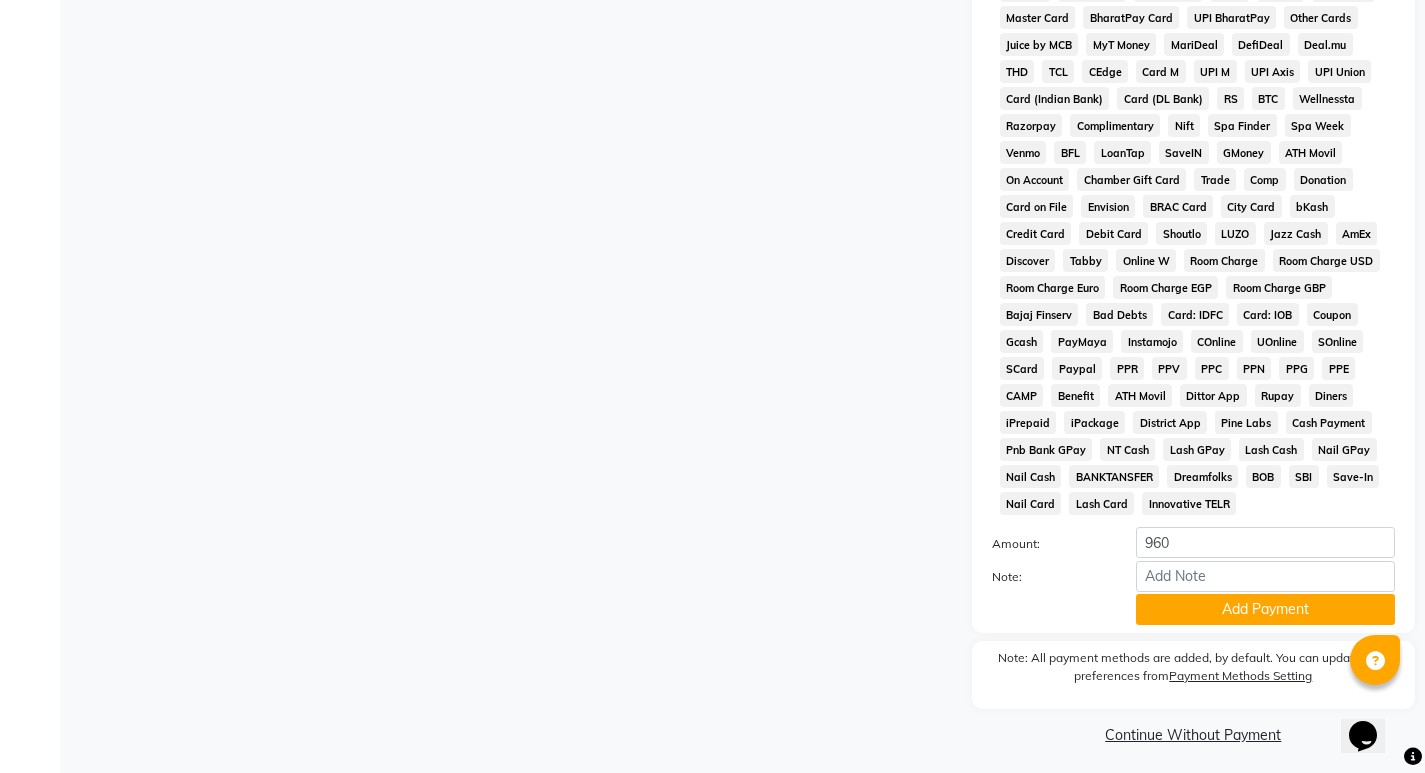 scroll, scrollTop: 744, scrollLeft: 0, axis: vertical 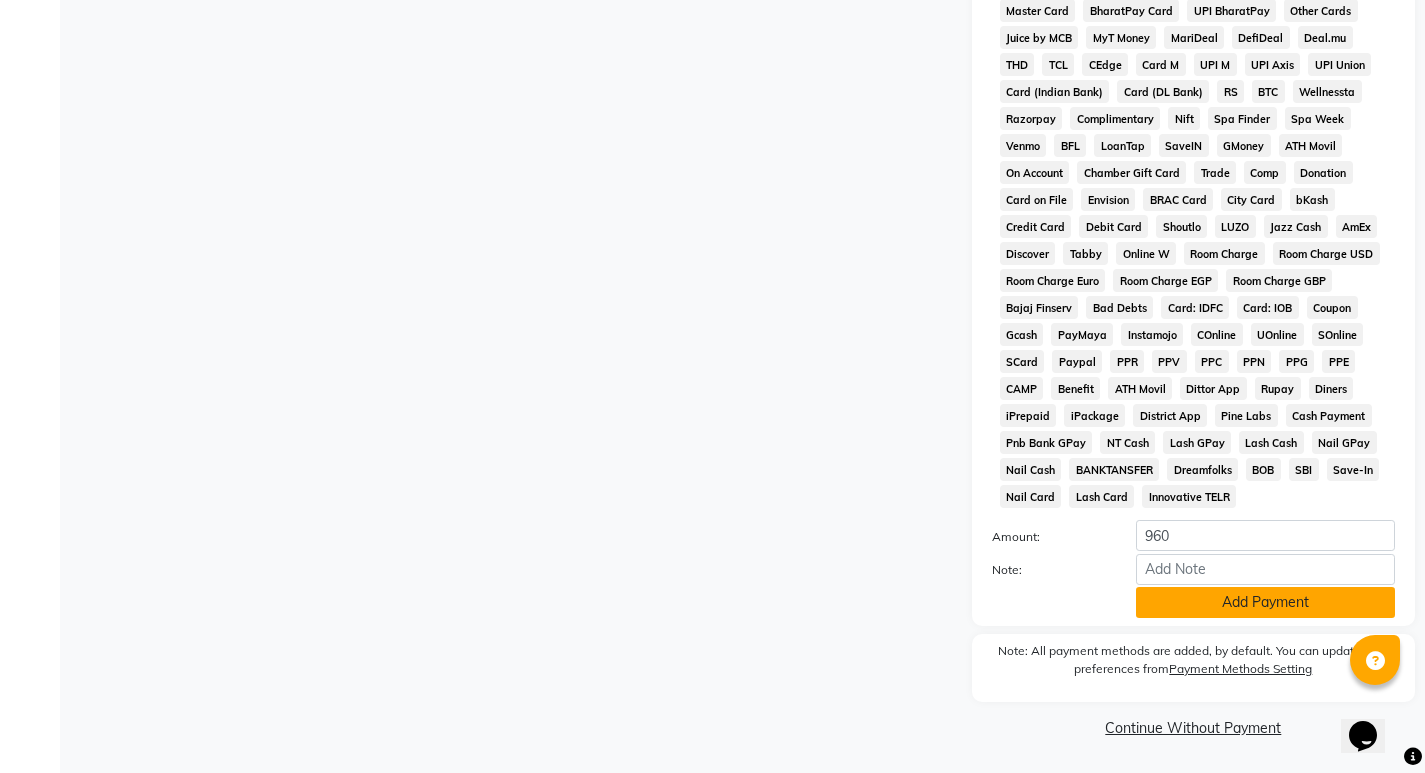 click on "Add Payment" 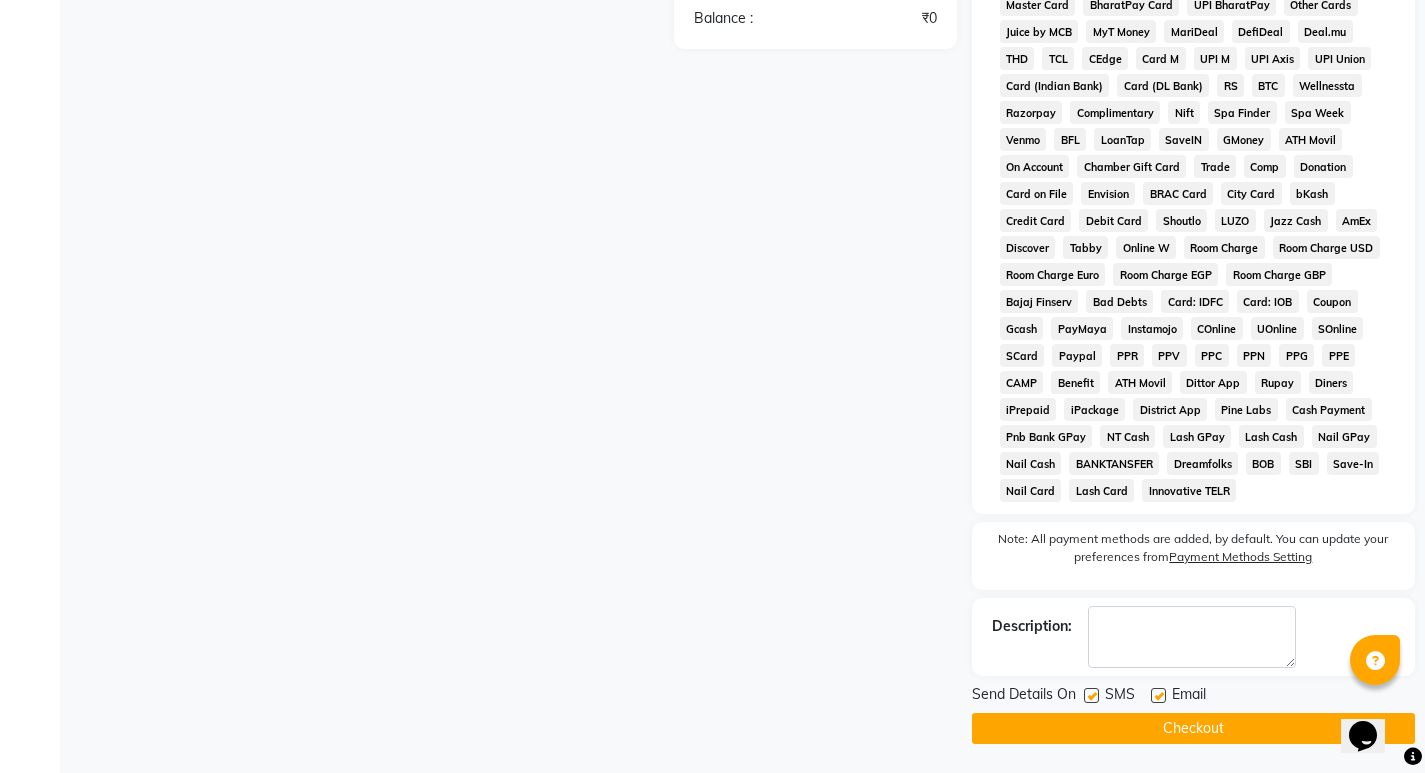 scroll, scrollTop: 751, scrollLeft: 0, axis: vertical 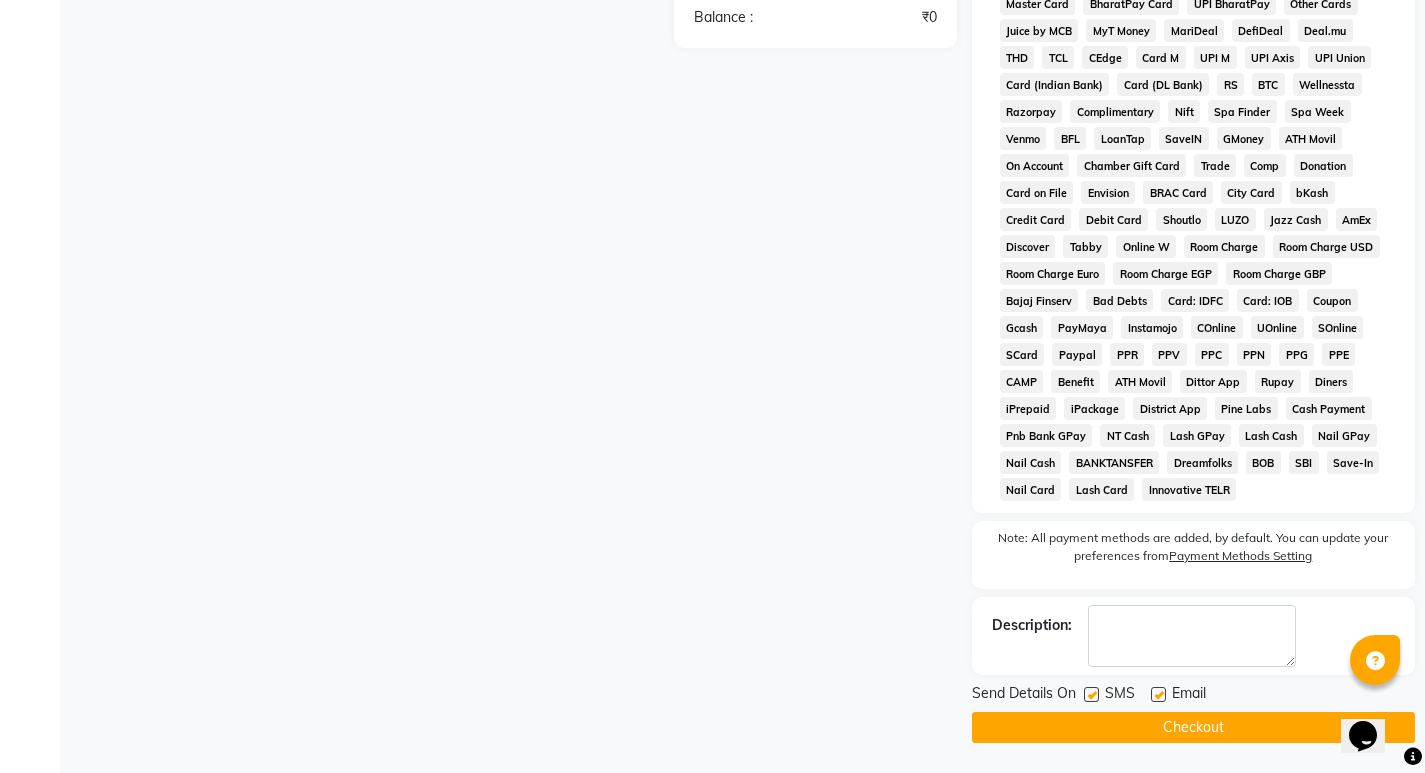 click on "Checkout" 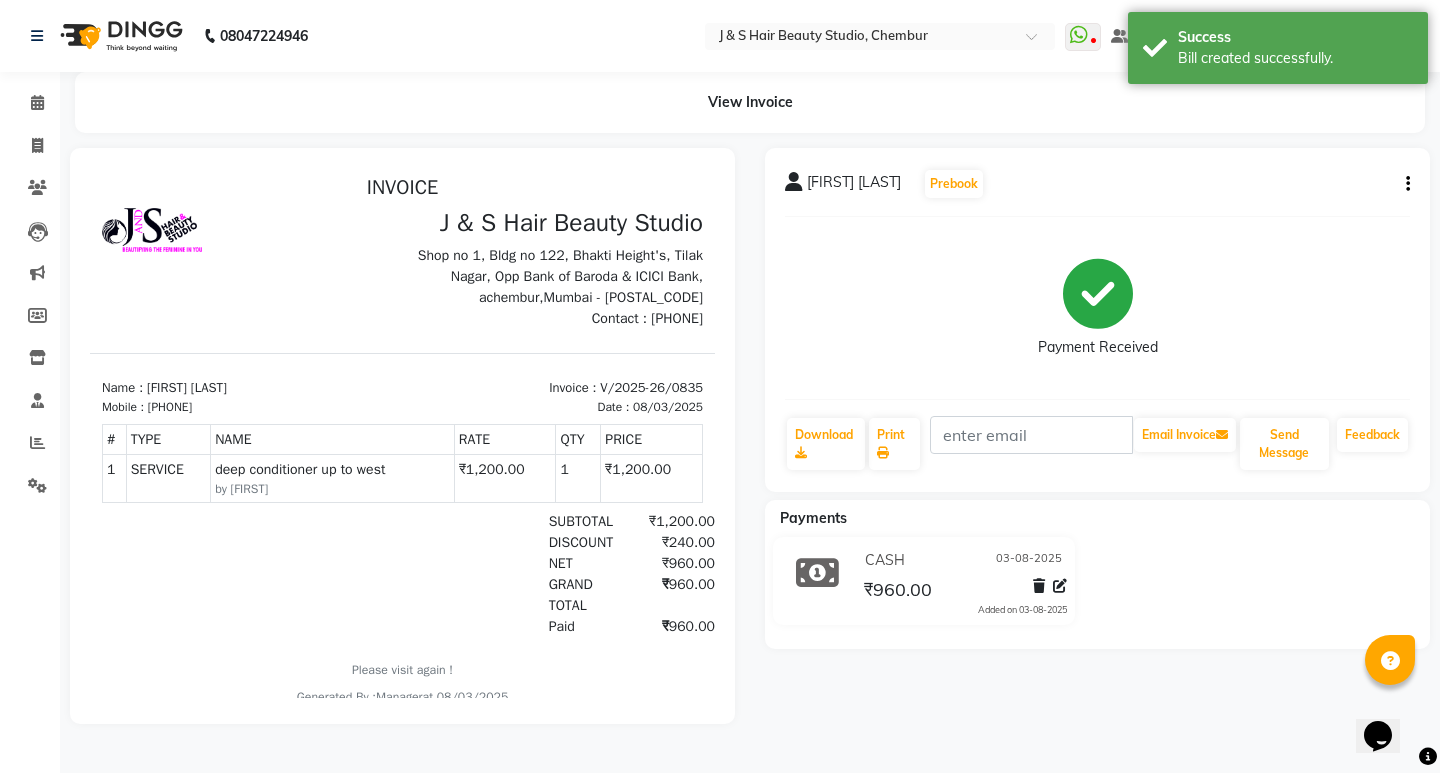 scroll, scrollTop: 0, scrollLeft: 0, axis: both 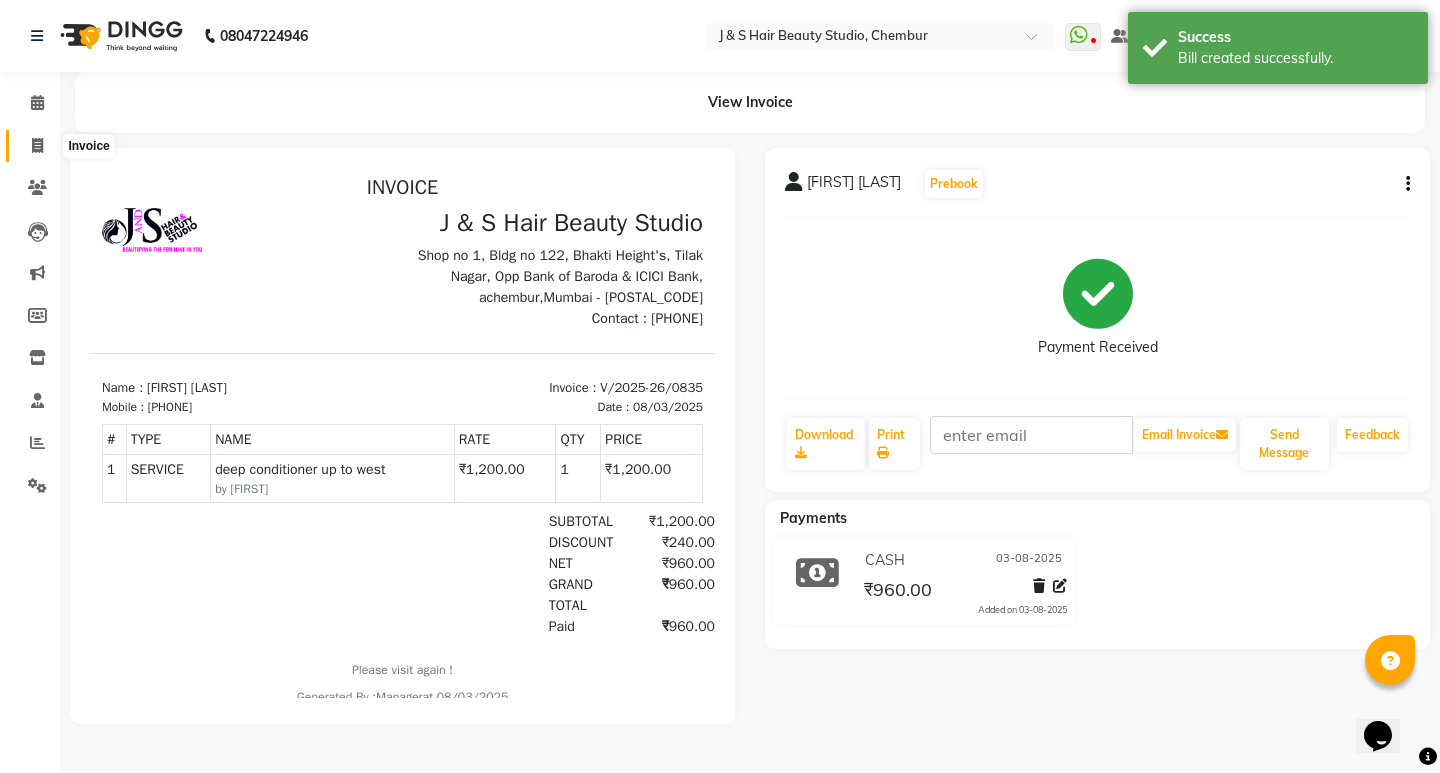 click 